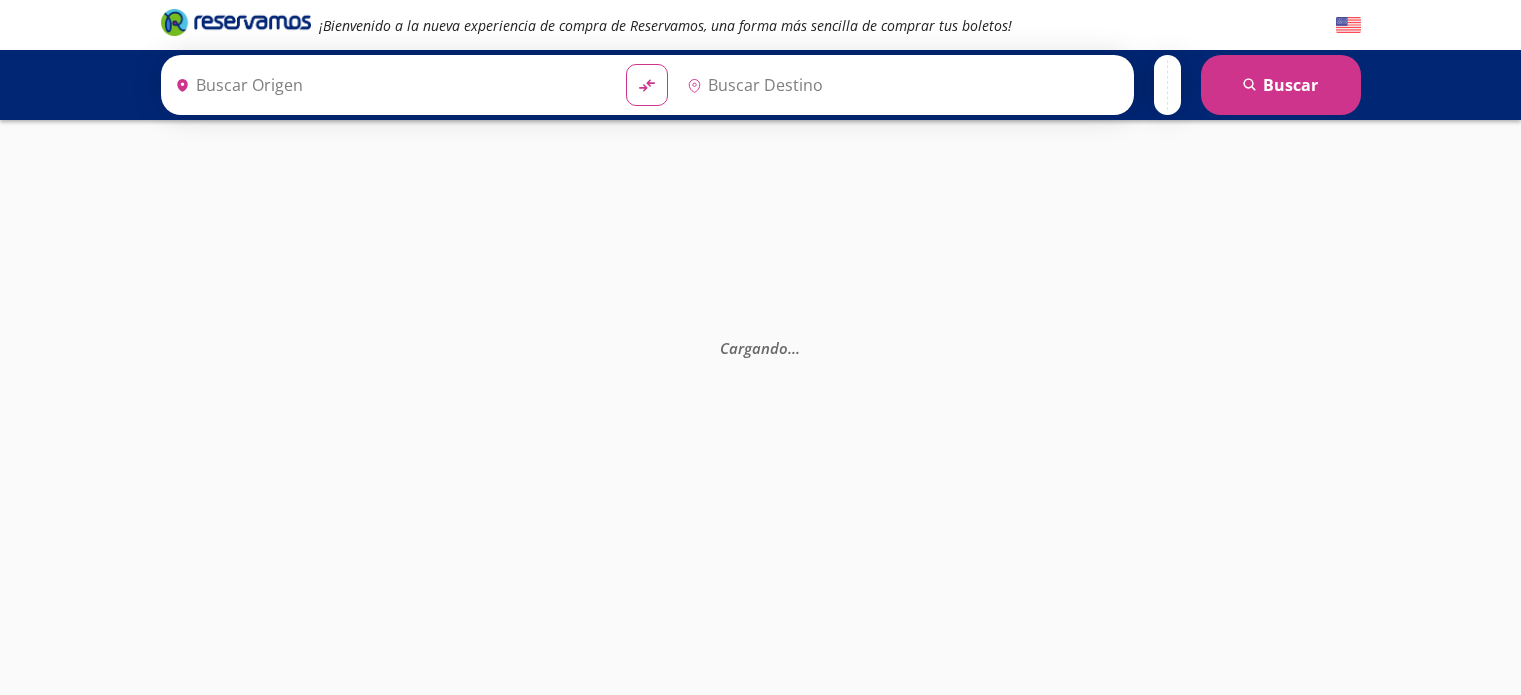 scroll, scrollTop: 0, scrollLeft: 0, axis: both 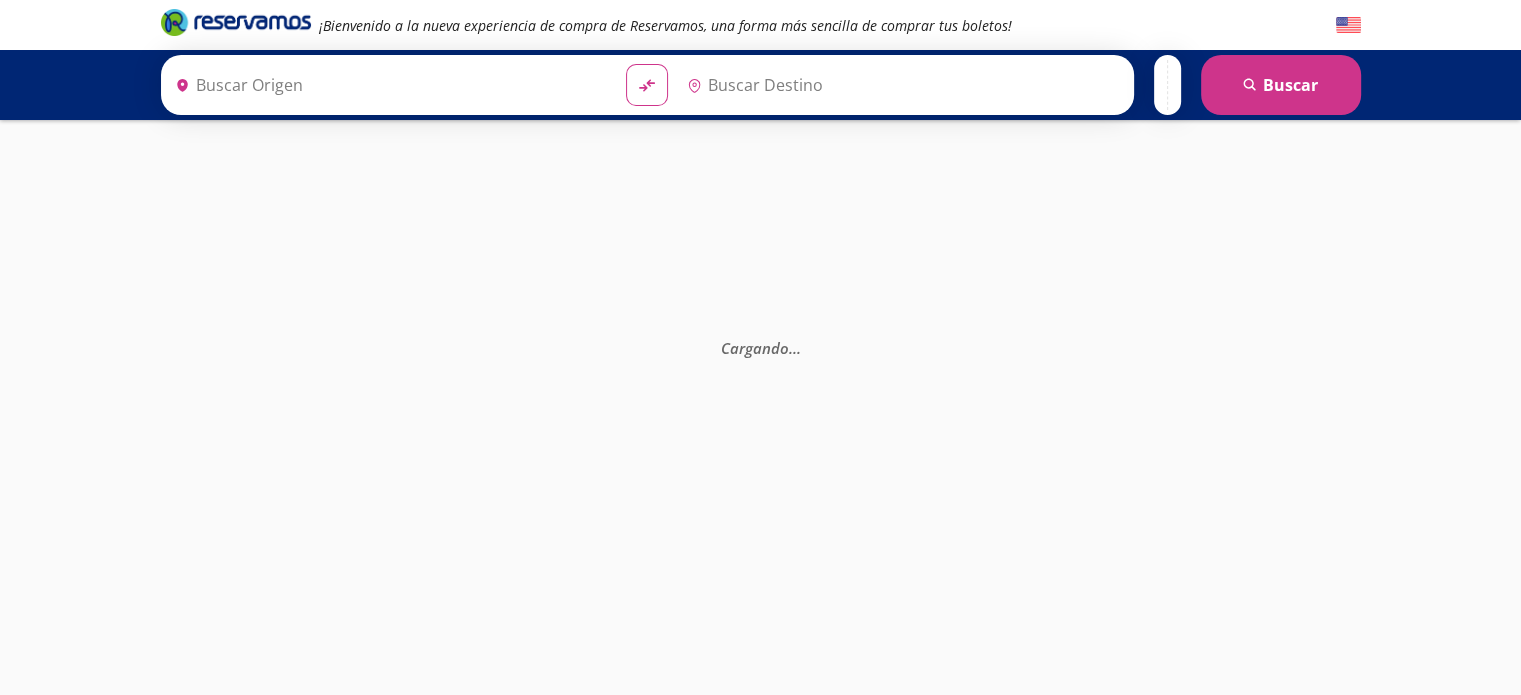 type on "[GEOGRAPHIC_DATA], [GEOGRAPHIC_DATA]" 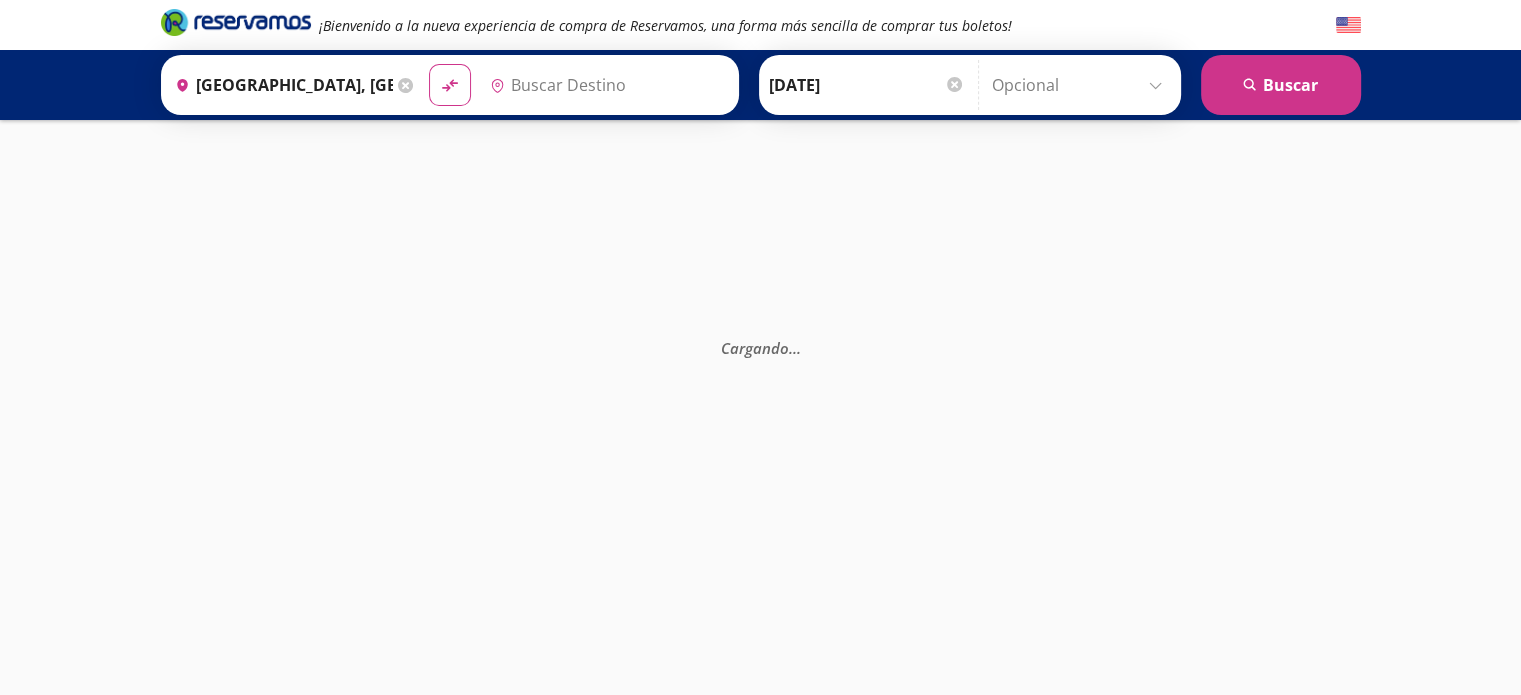 type on "[PERSON_NAME] de Querétaro, [GEOGRAPHIC_DATA]" 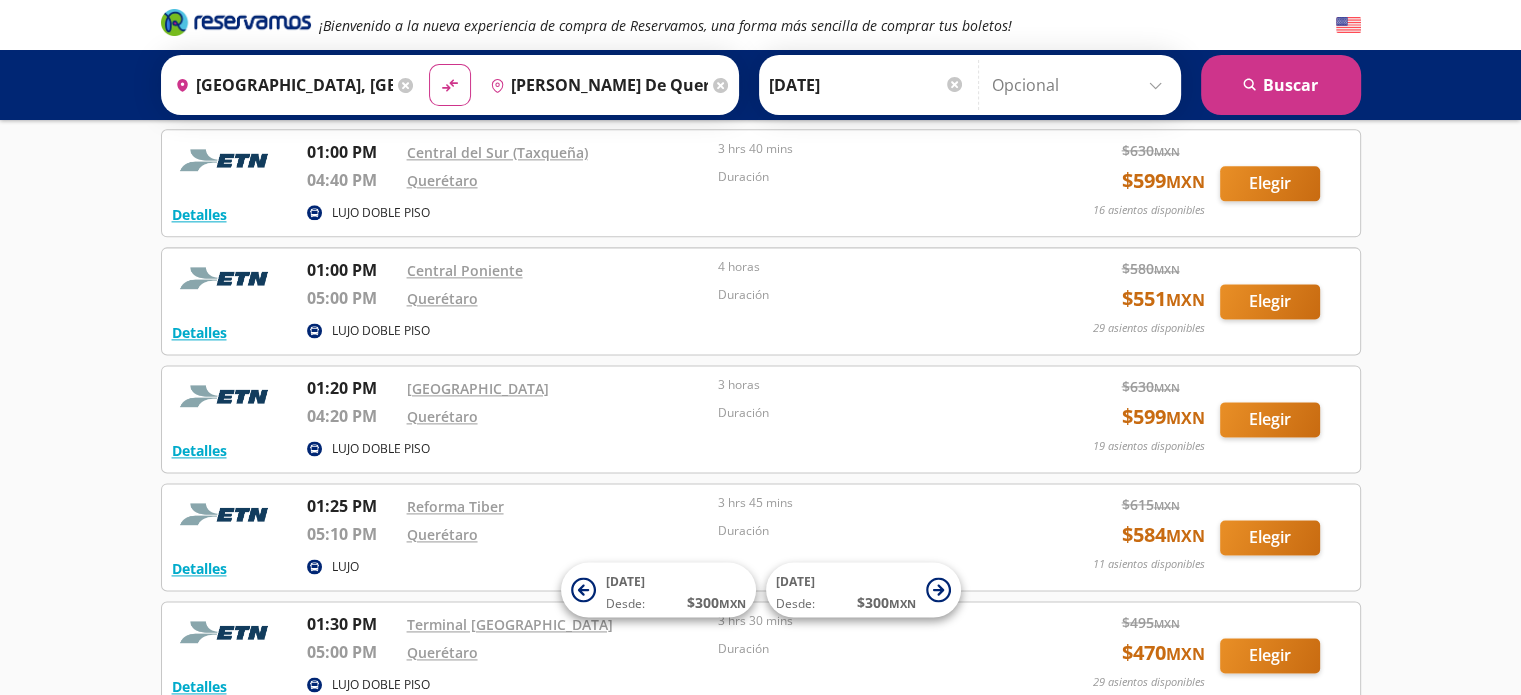 scroll, scrollTop: 2600, scrollLeft: 0, axis: vertical 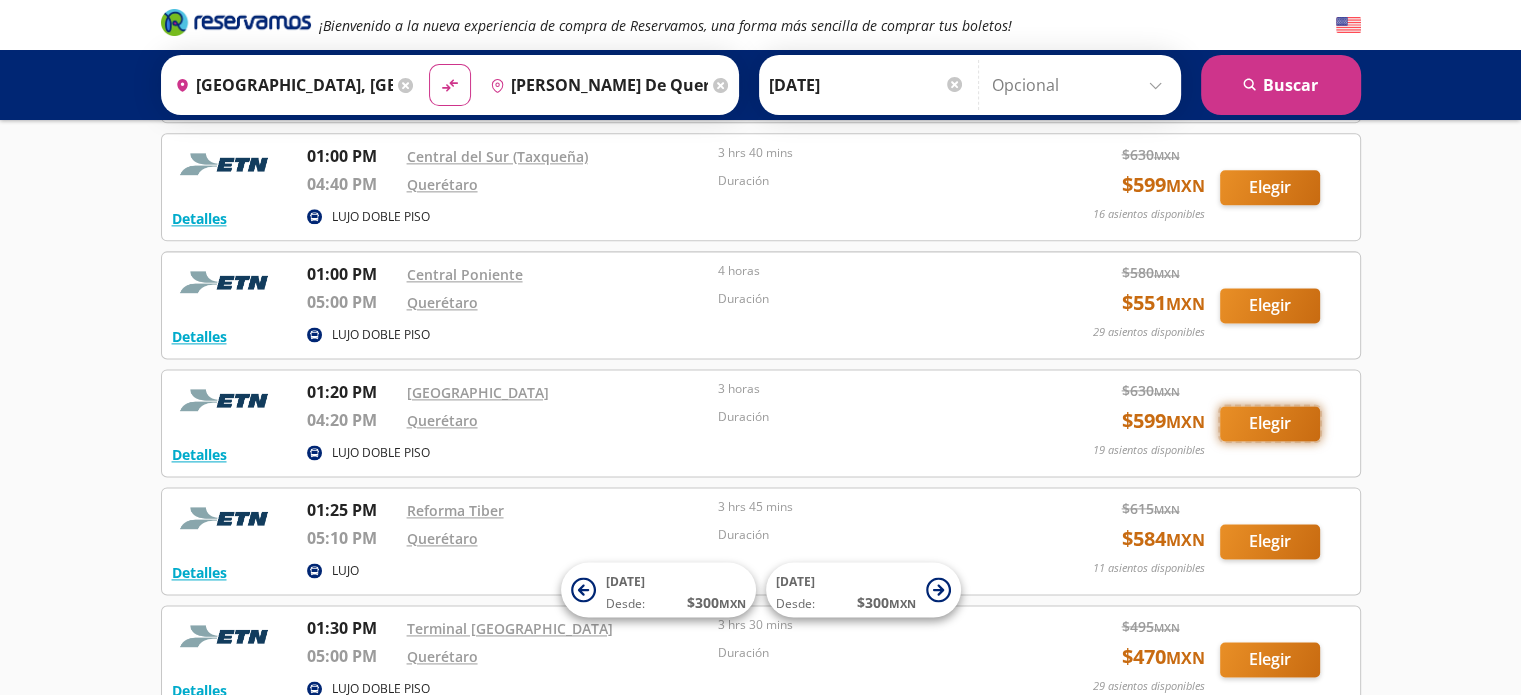 click on "Elegir" at bounding box center [1270, 423] 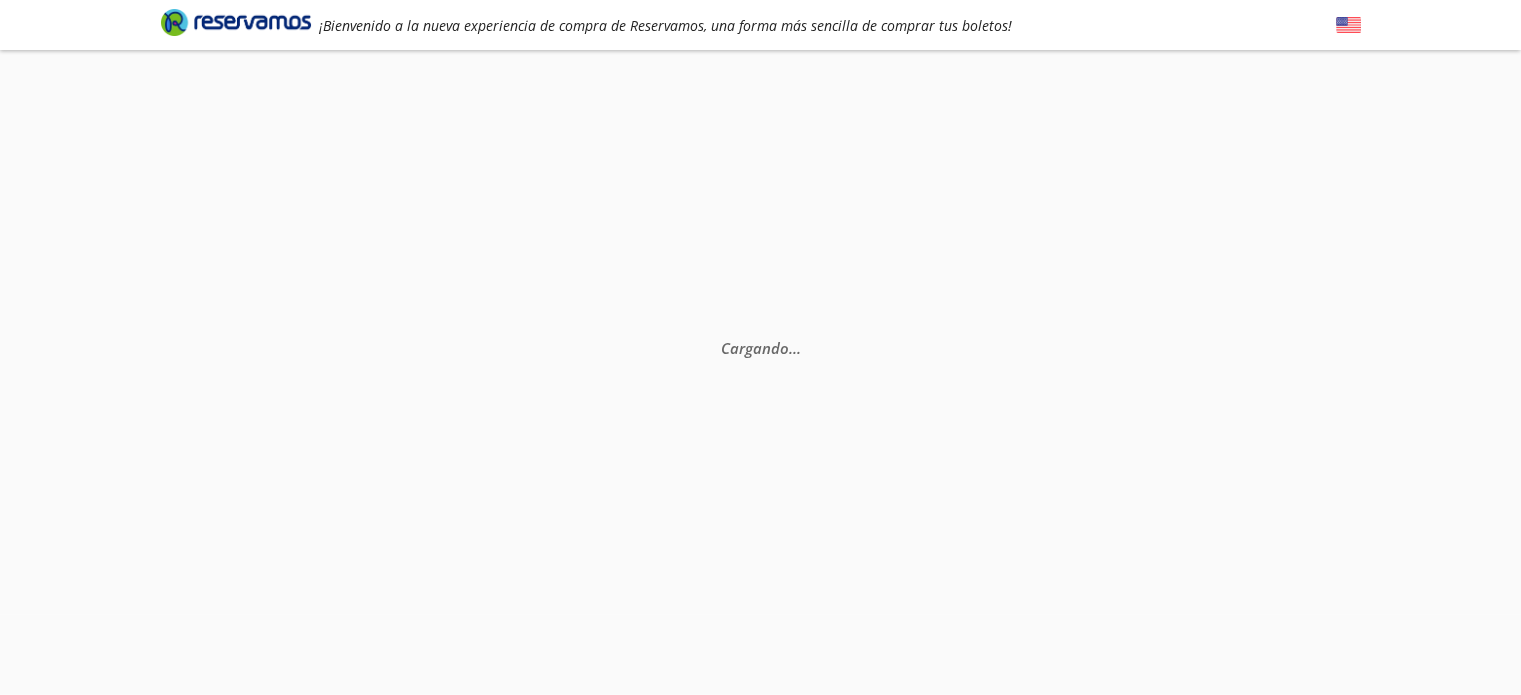 scroll, scrollTop: 0, scrollLeft: 0, axis: both 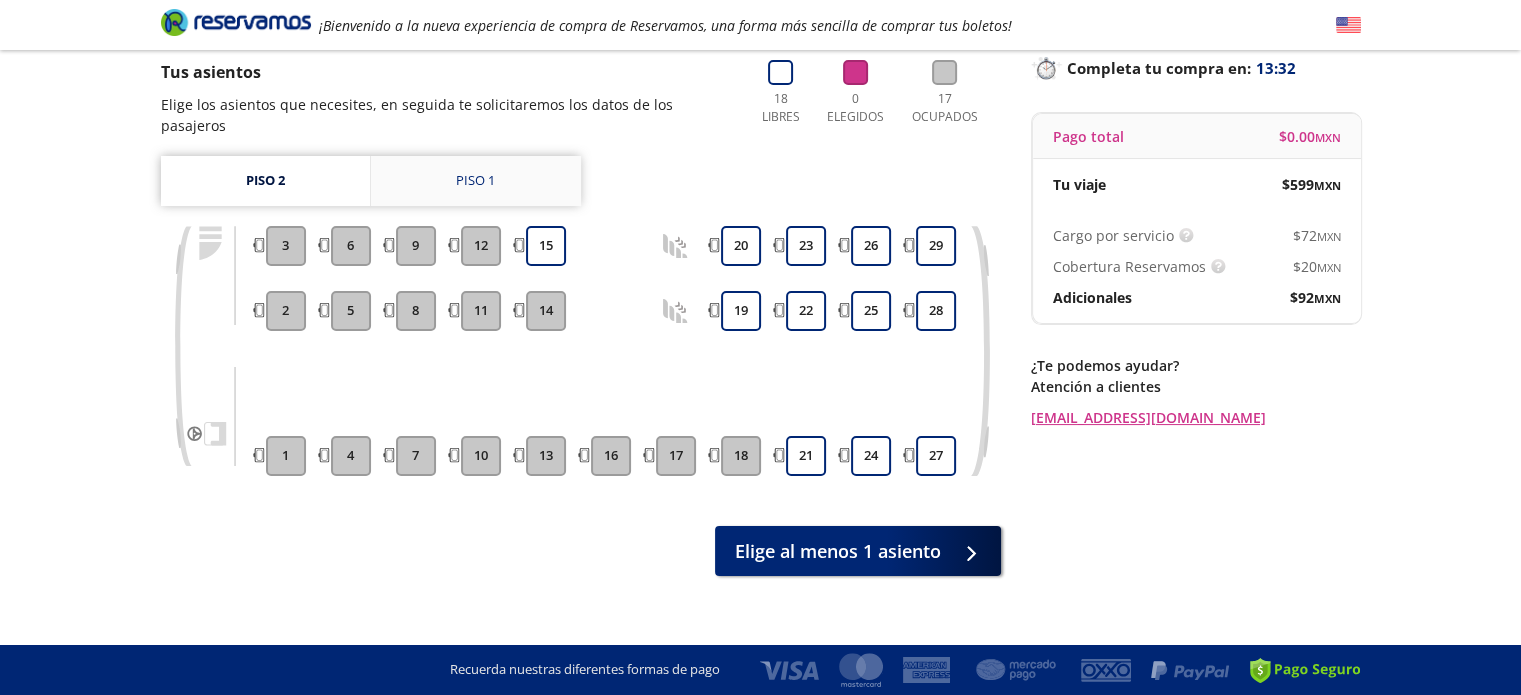 click on "Piso 1" at bounding box center [476, 181] 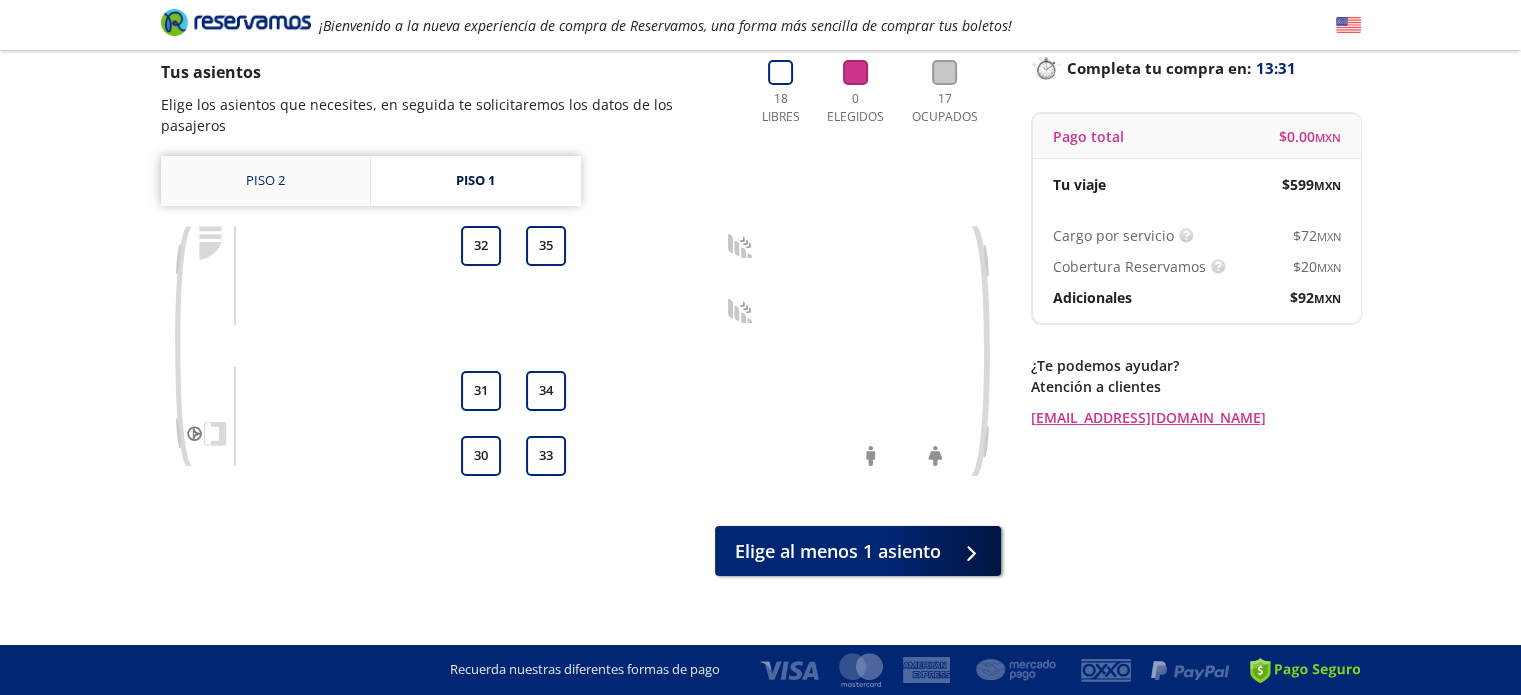 click on "Piso 2" at bounding box center [265, 181] 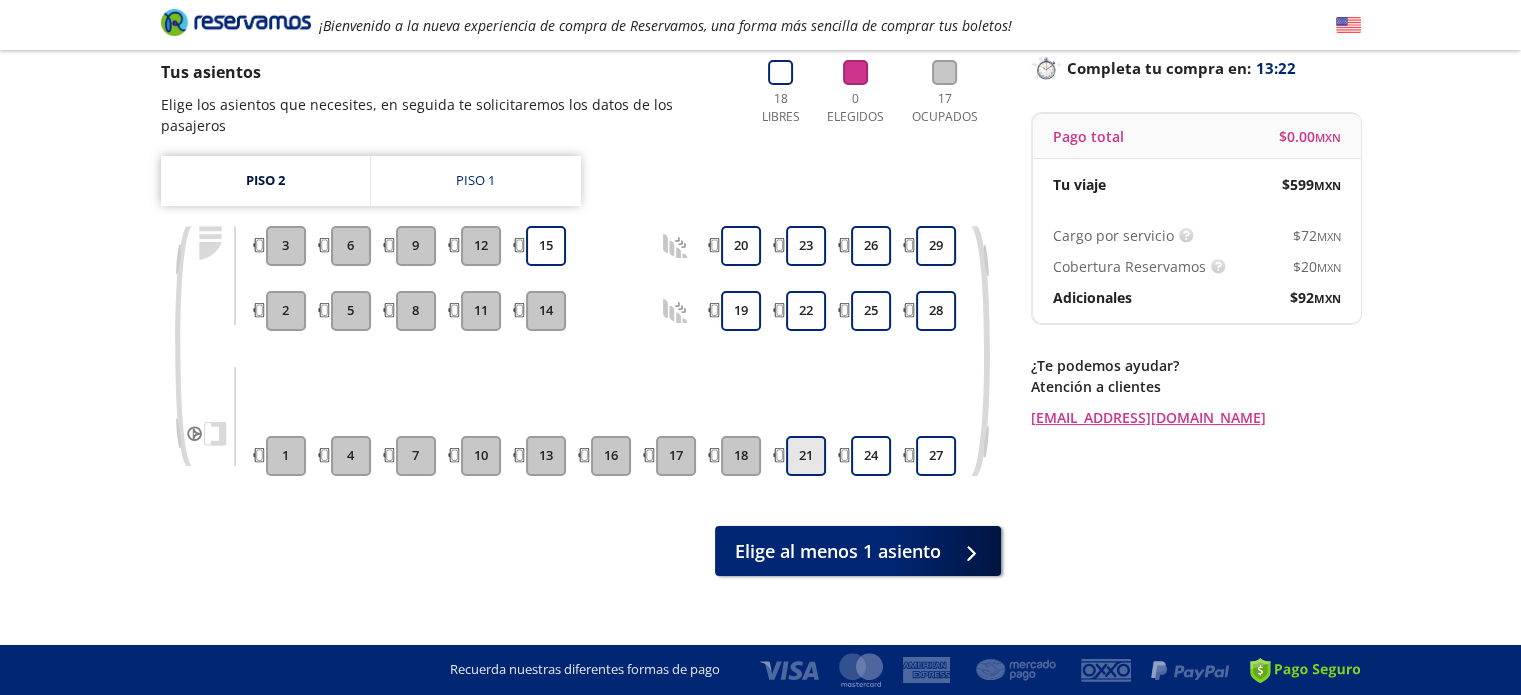click on "21" at bounding box center (806, 456) 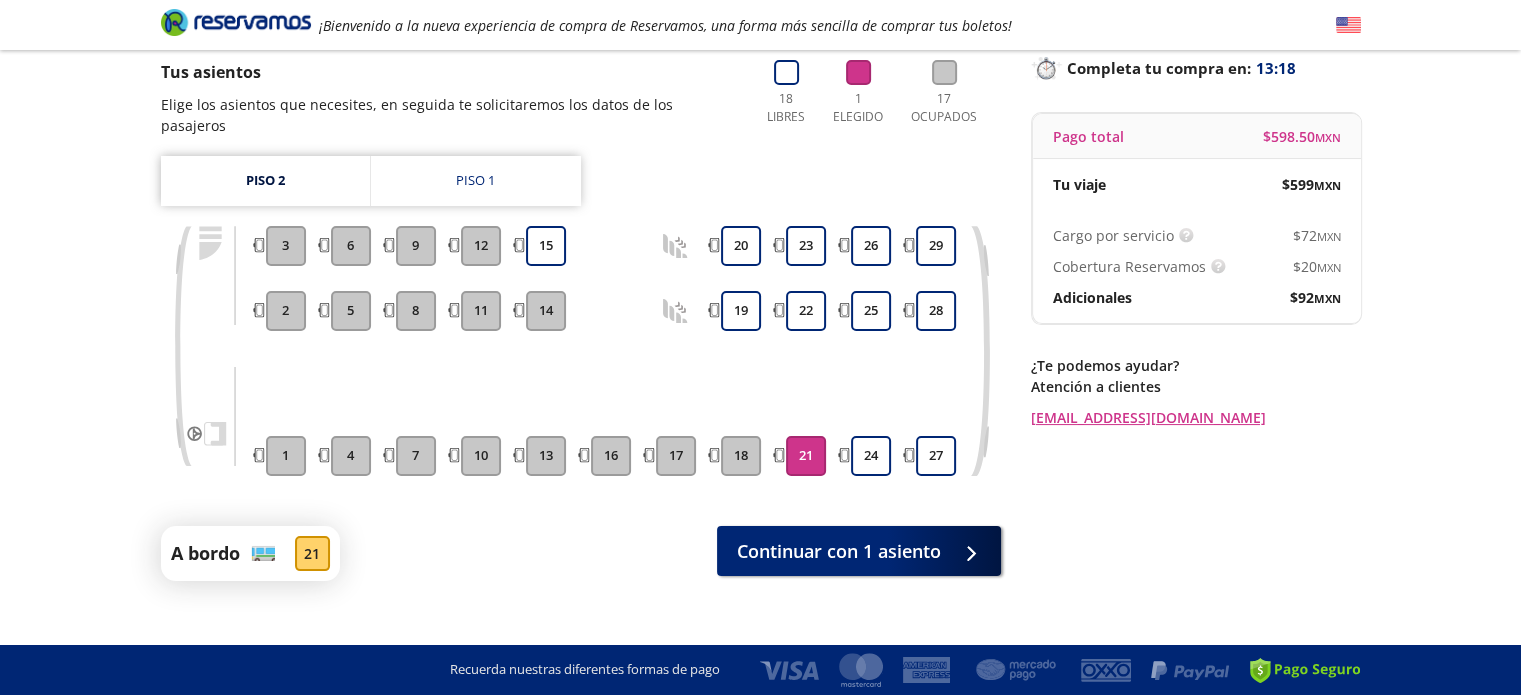 scroll, scrollTop: 143, scrollLeft: 0, axis: vertical 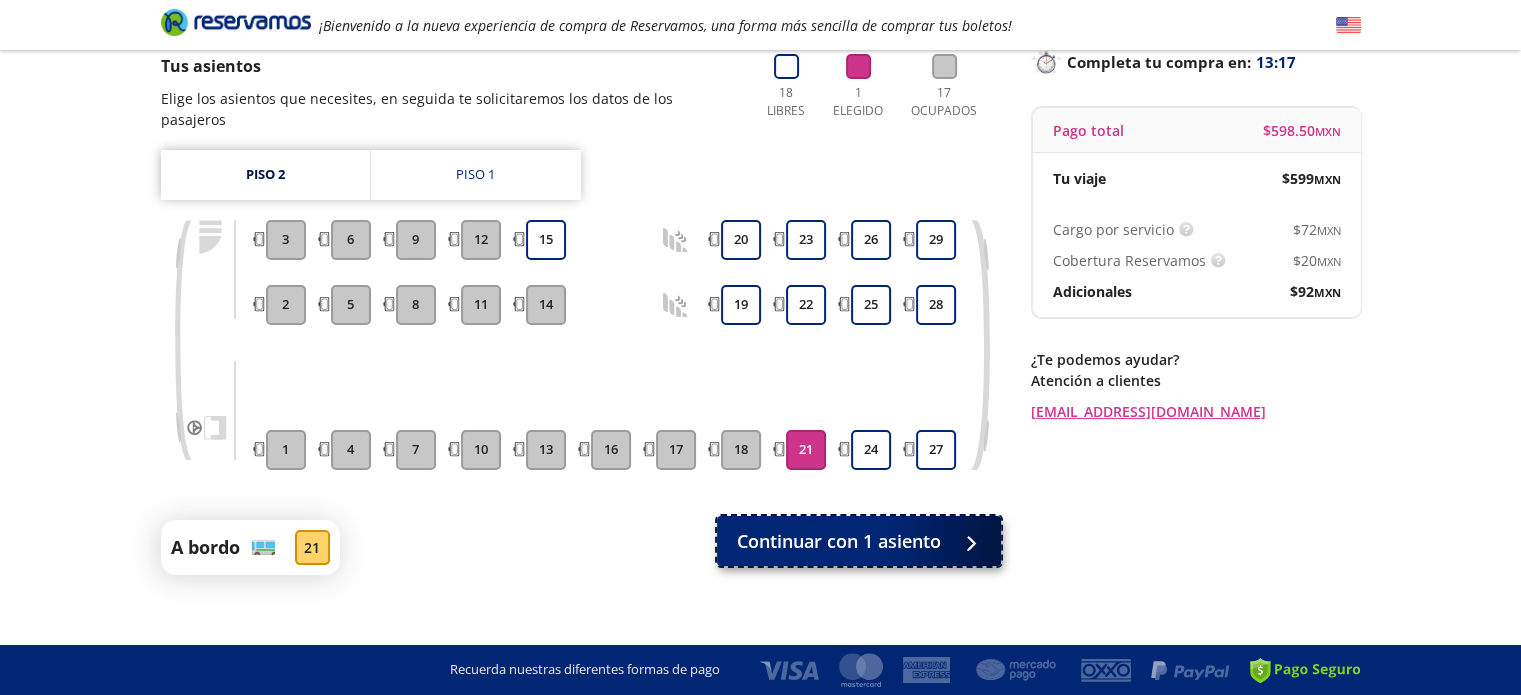 click on "Continuar con 1 asiento" at bounding box center [859, 541] 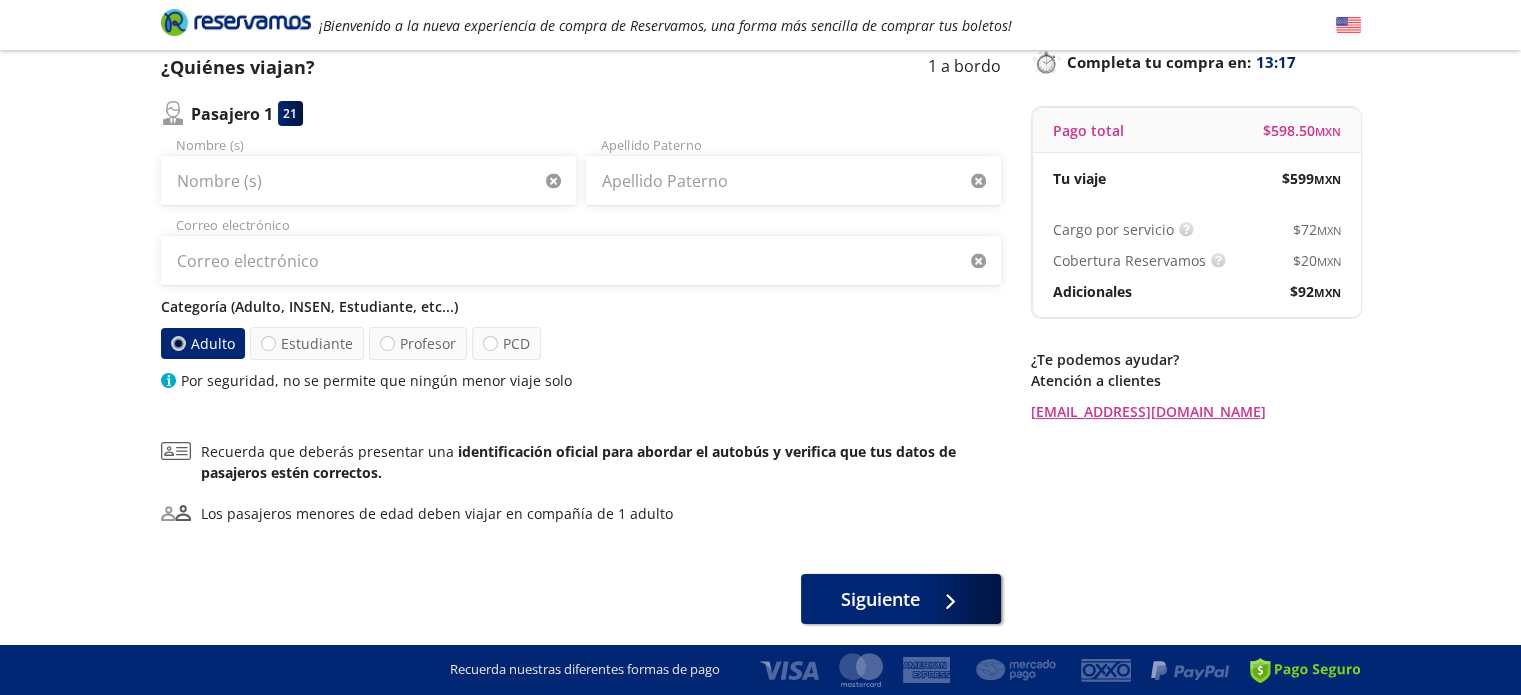 scroll, scrollTop: 0, scrollLeft: 0, axis: both 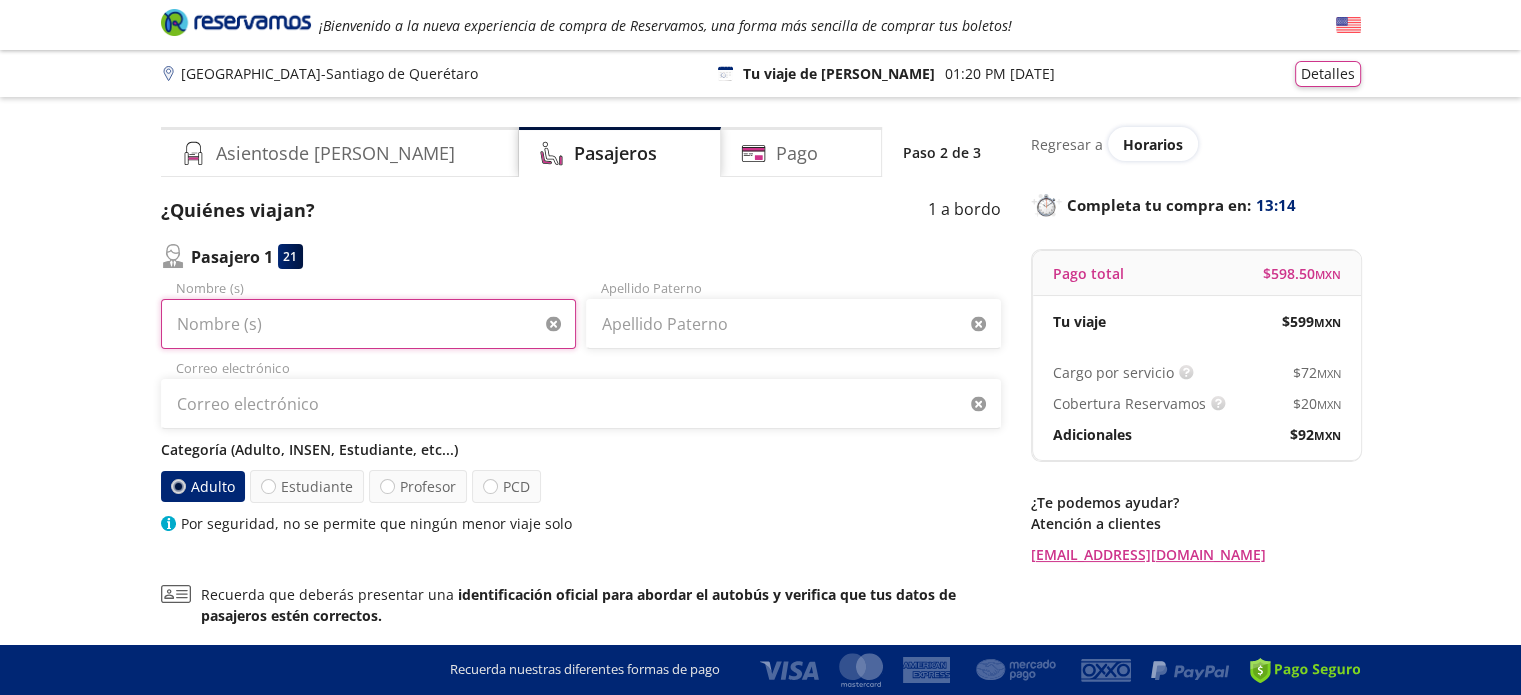 click on "Nombre (s)" at bounding box center (368, 324) 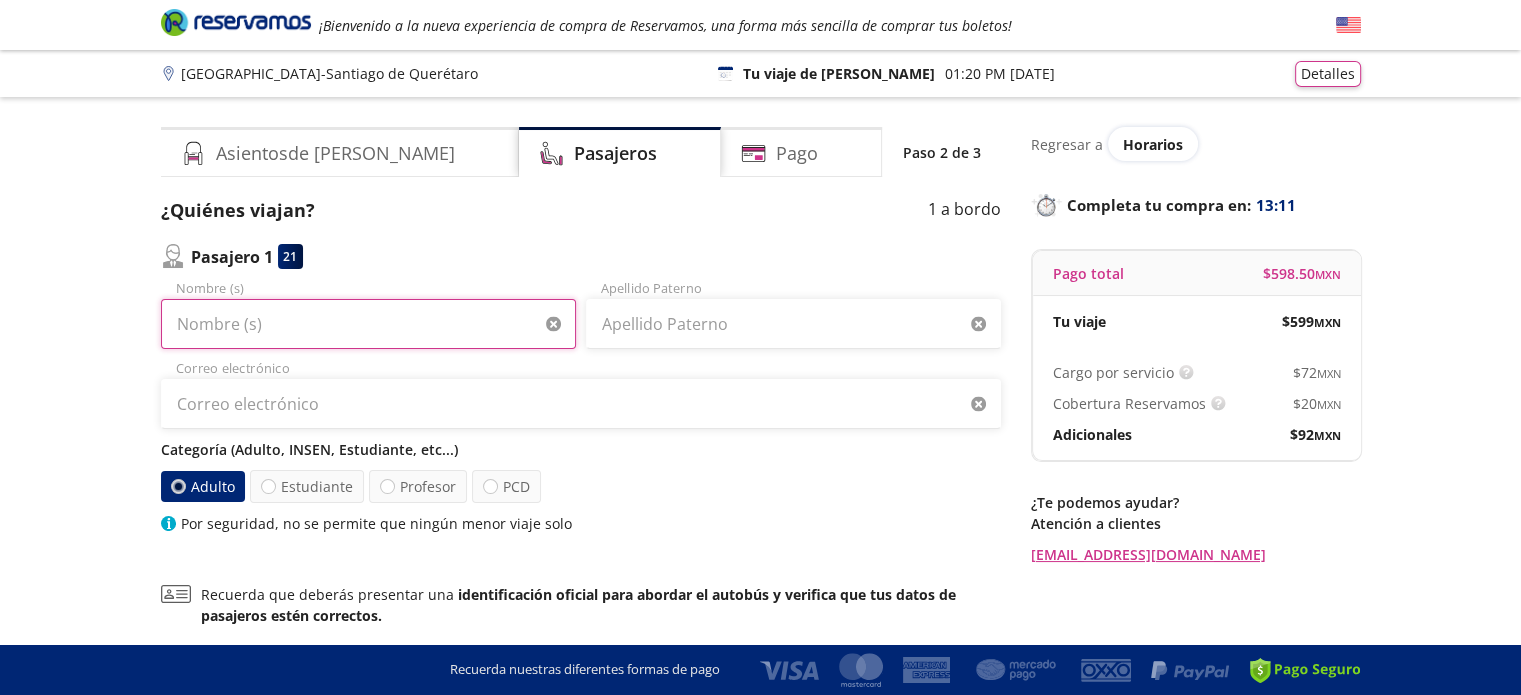 type on "[PERSON_NAME]" 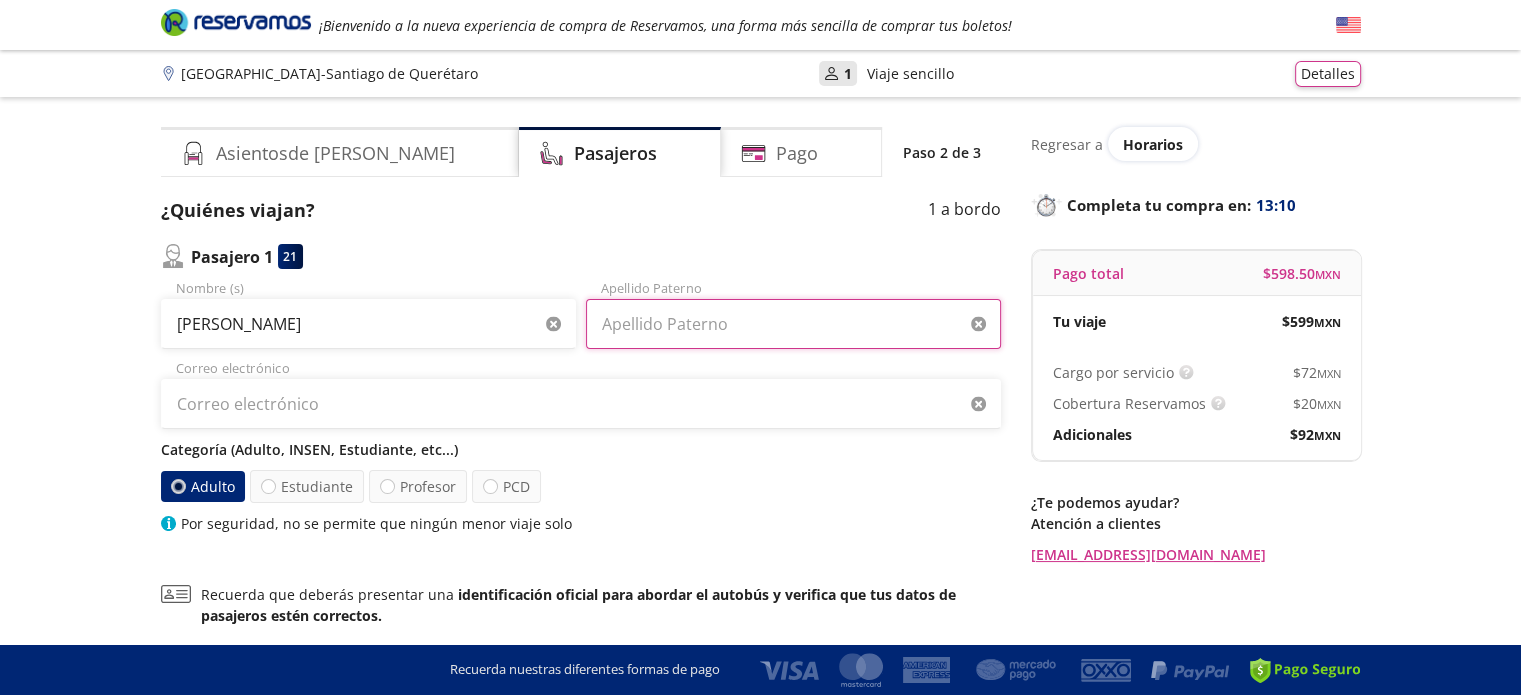 click on "Apellido Paterno" at bounding box center (793, 324) 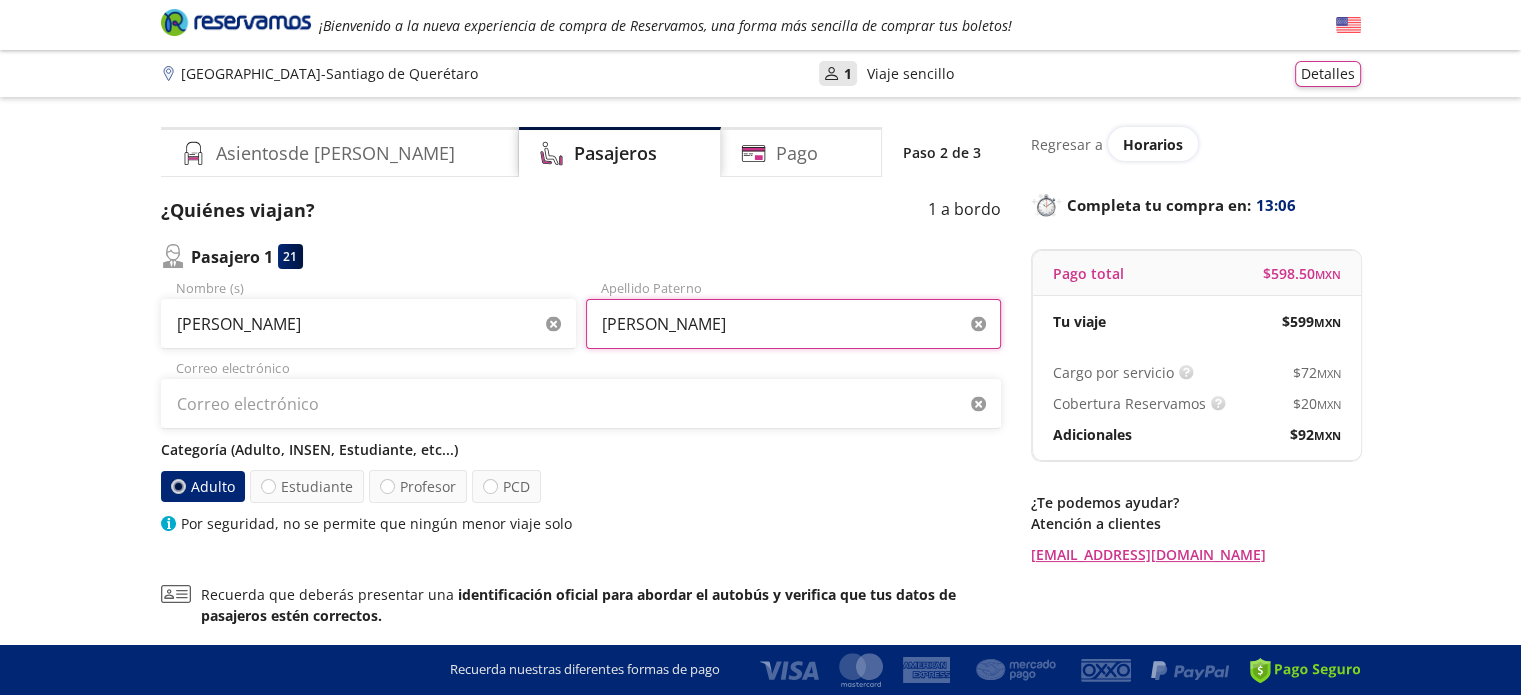type on "[PERSON_NAME]" 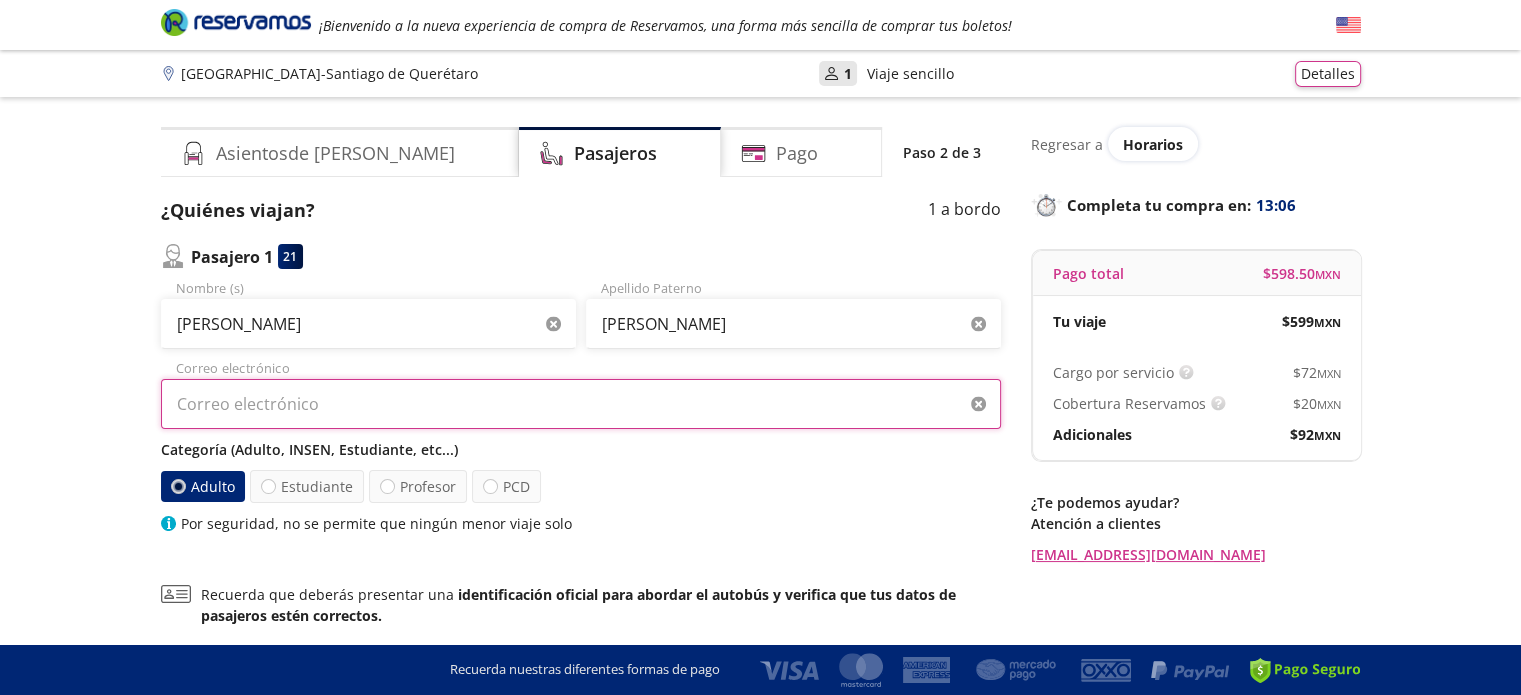 click on "Correo electrónico" at bounding box center (581, 404) 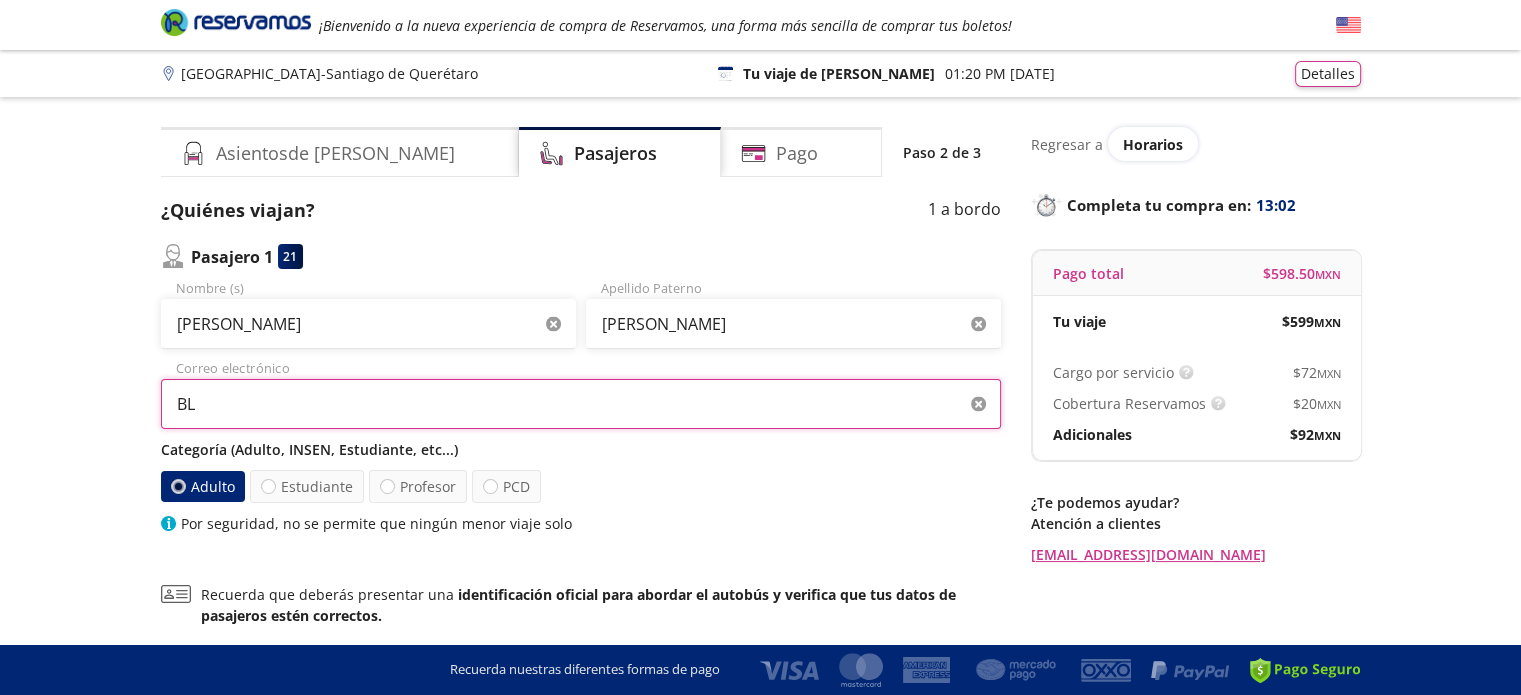 type on "B" 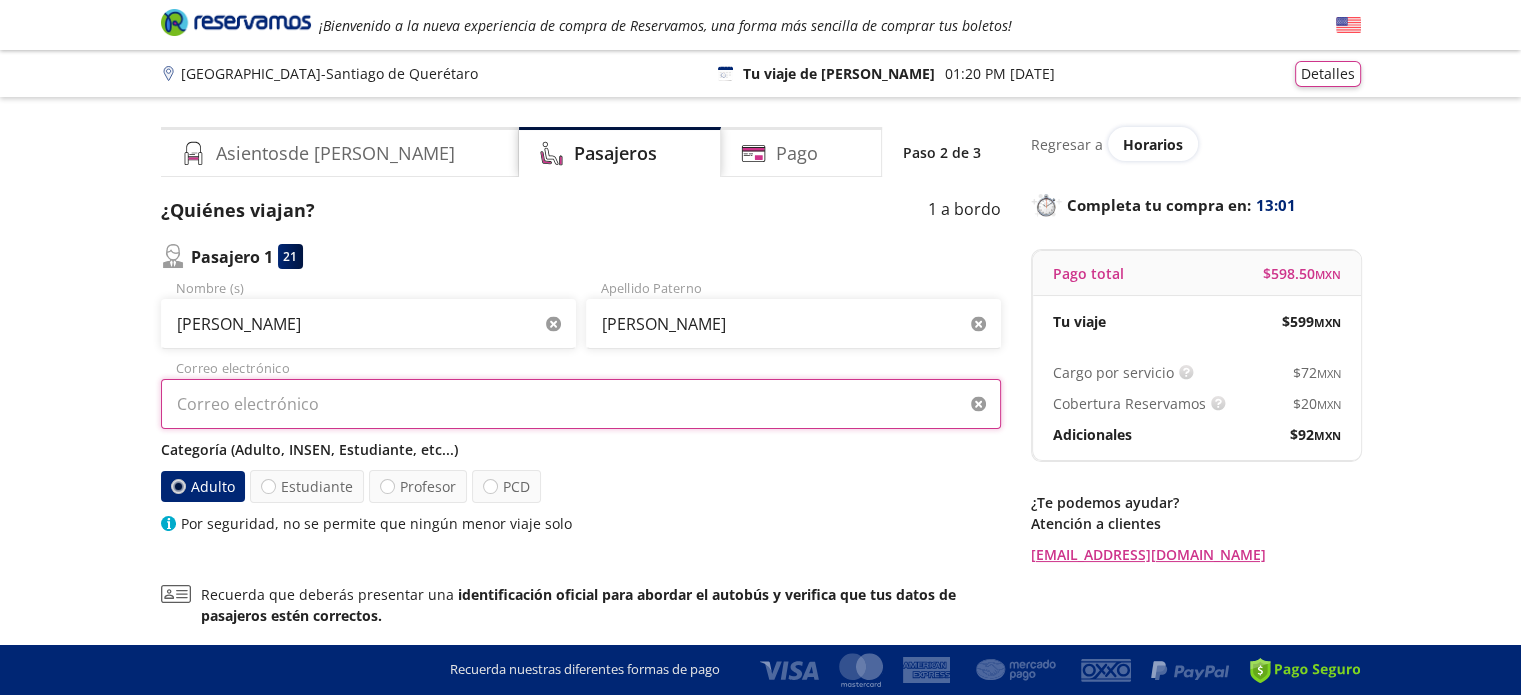 type on "B" 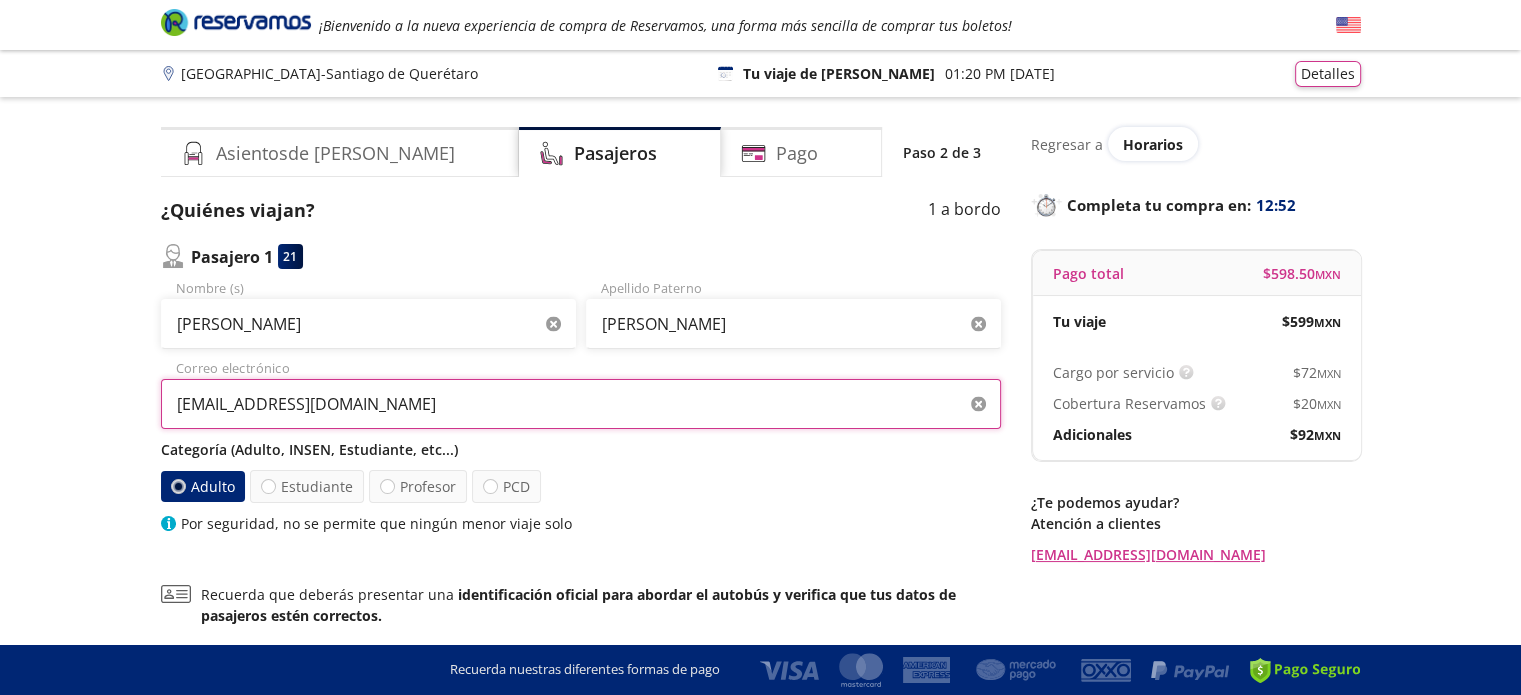 type on "[EMAIL_ADDRESS][DOMAIN_NAME]" 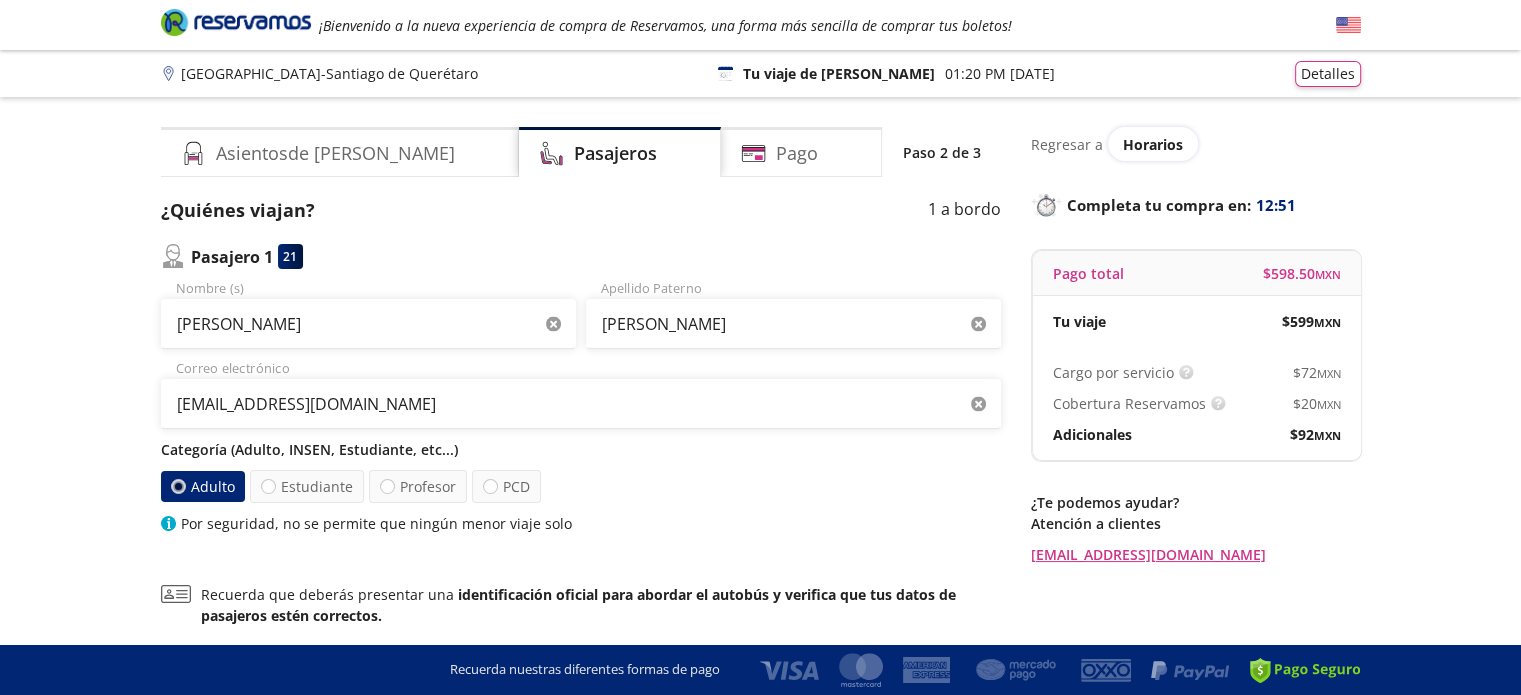 click on "Categoría (Adulto, INSEN, Estudiante, etc...)" at bounding box center [581, 449] 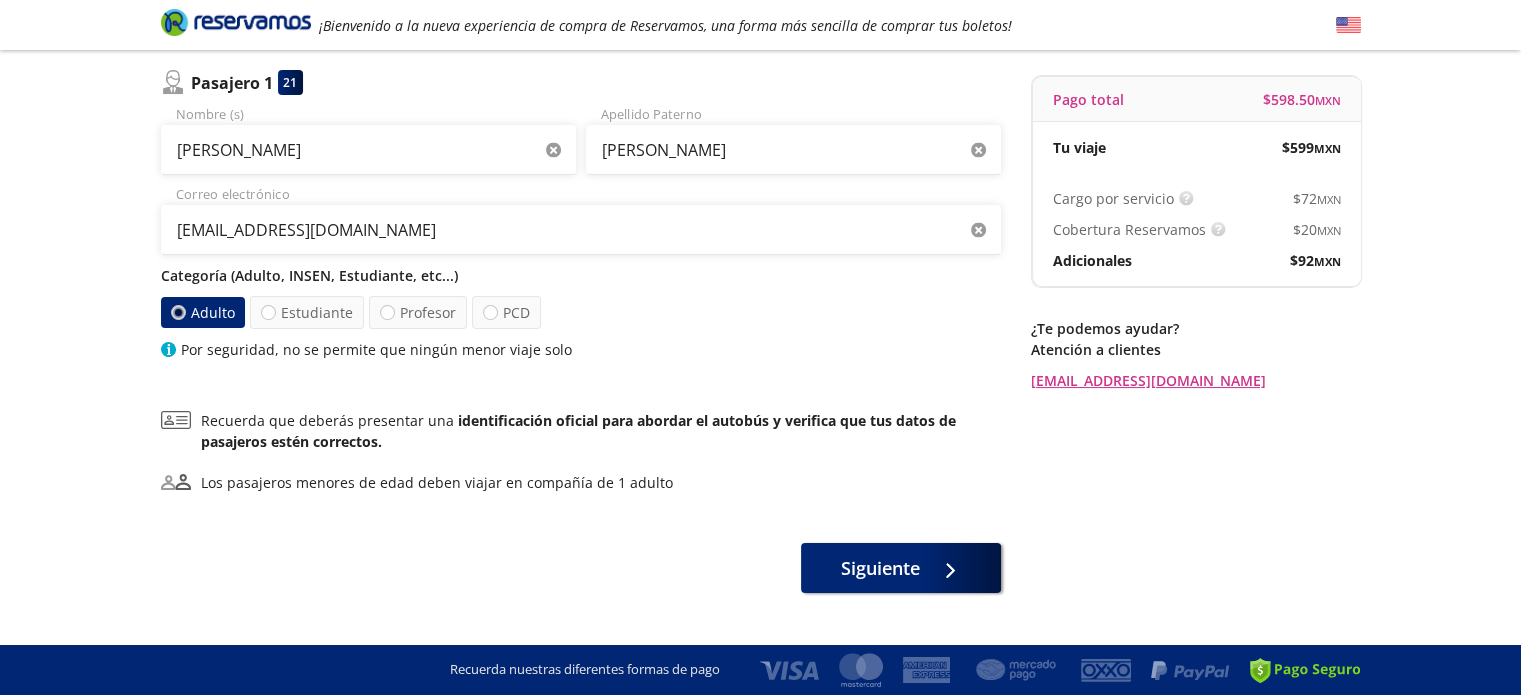 scroll, scrollTop: 200, scrollLeft: 0, axis: vertical 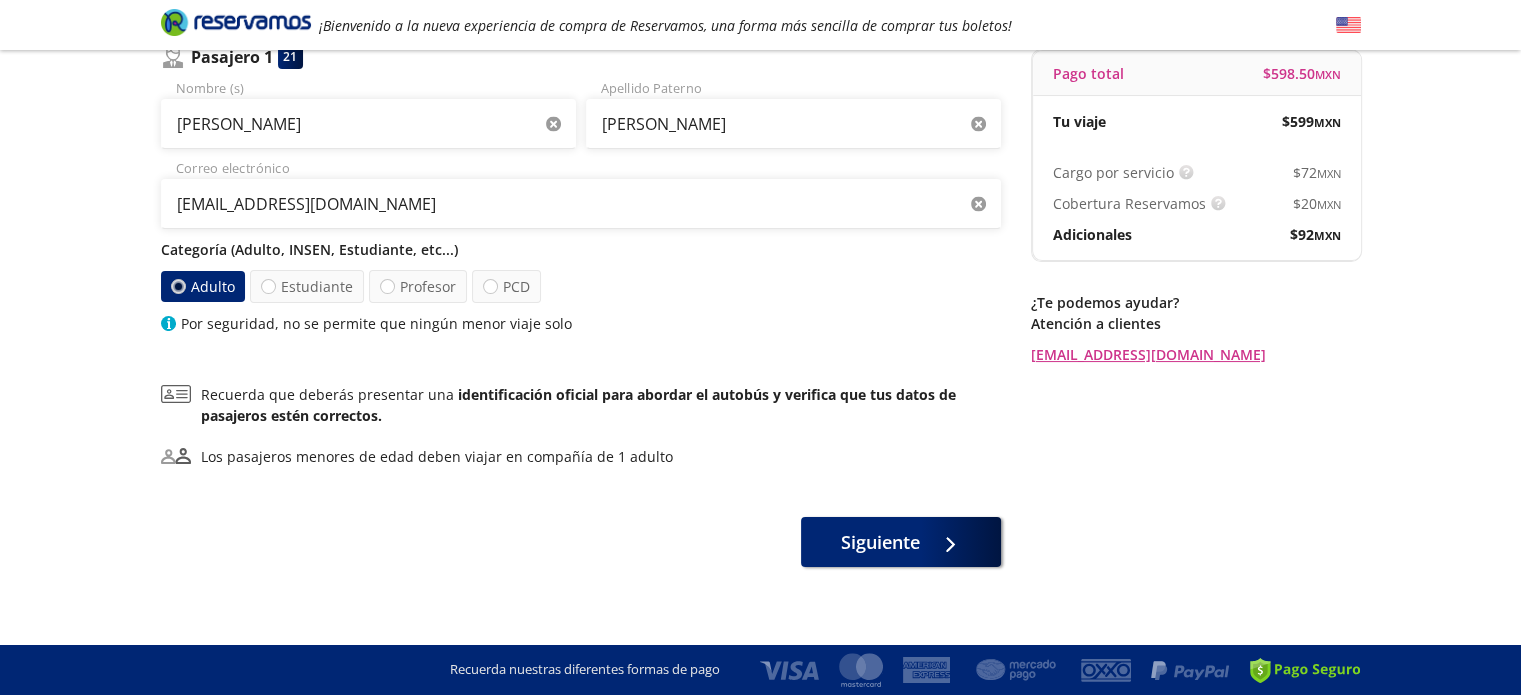 click on "Adulto" at bounding box center [202, 286] 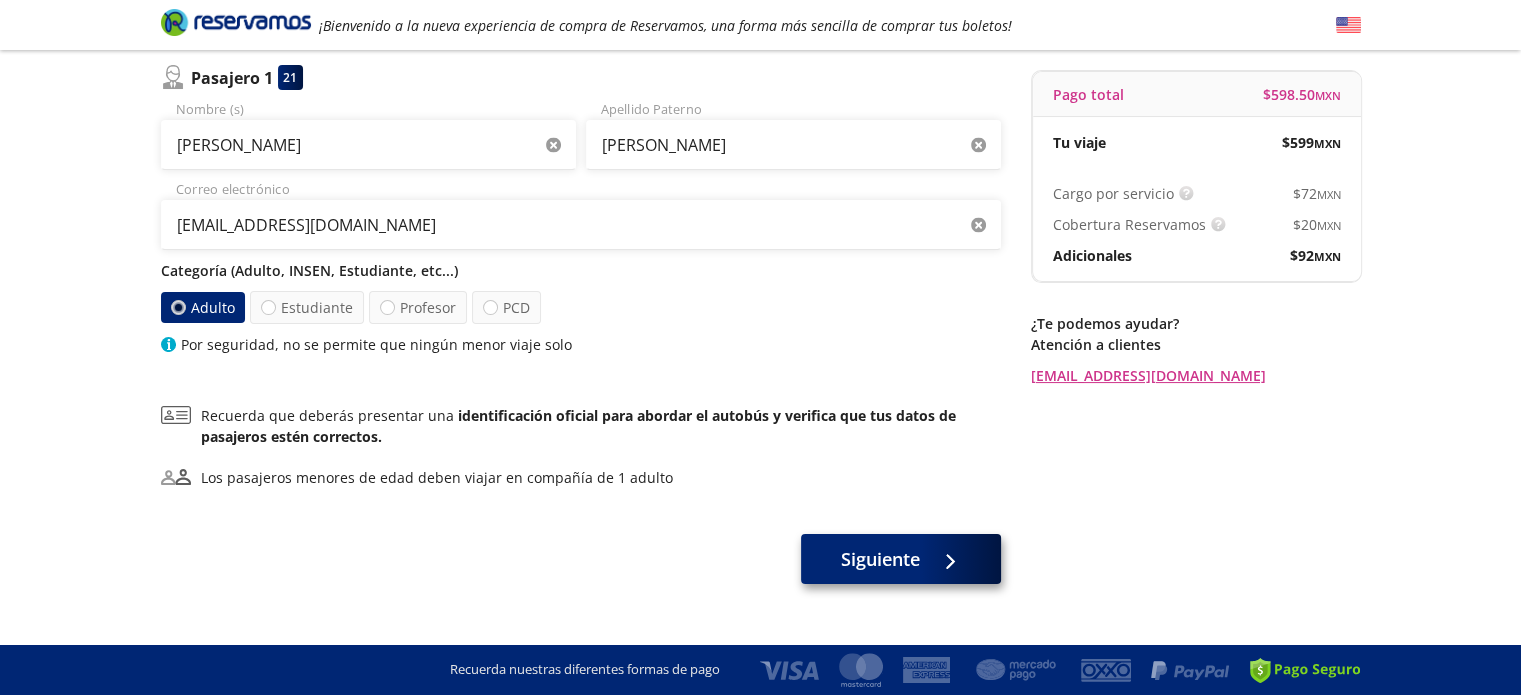 scroll, scrollTop: 212, scrollLeft: 0, axis: vertical 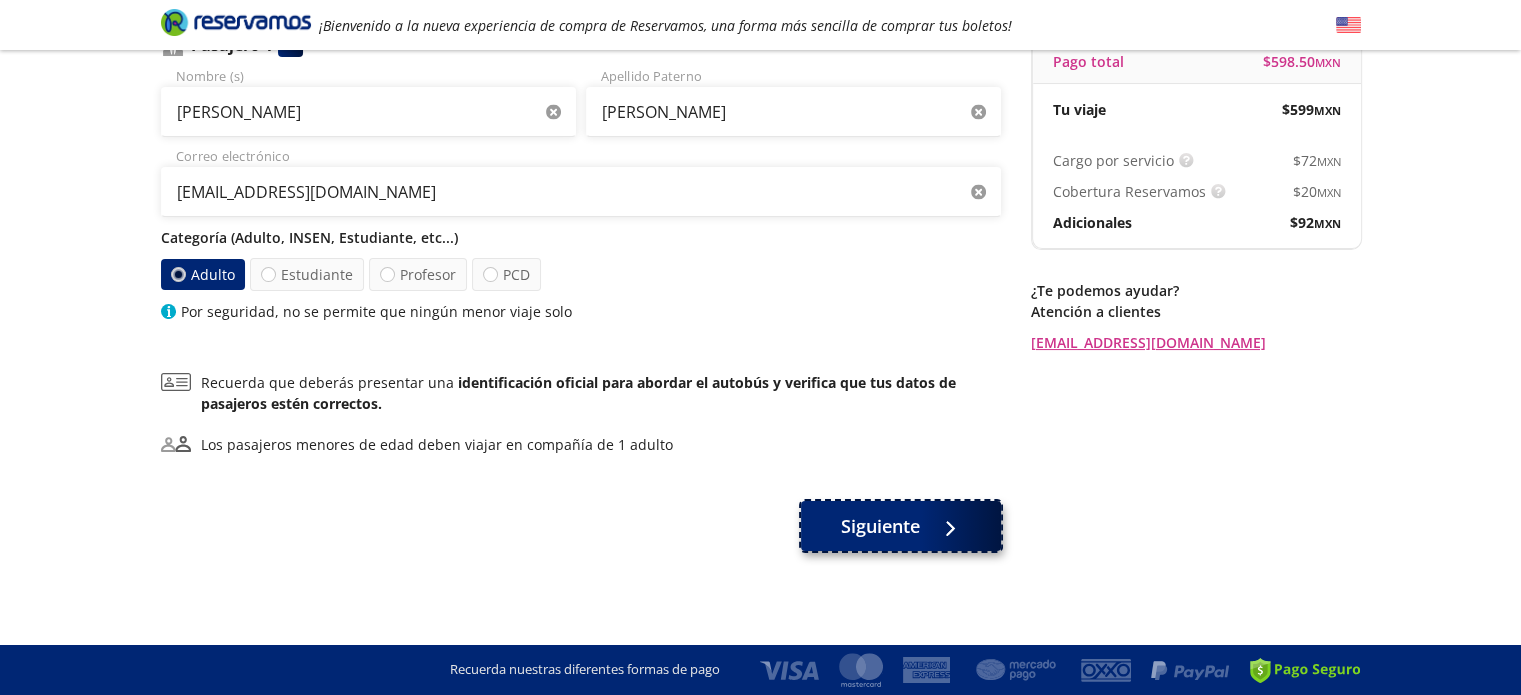 click on "Siguiente" at bounding box center (880, 526) 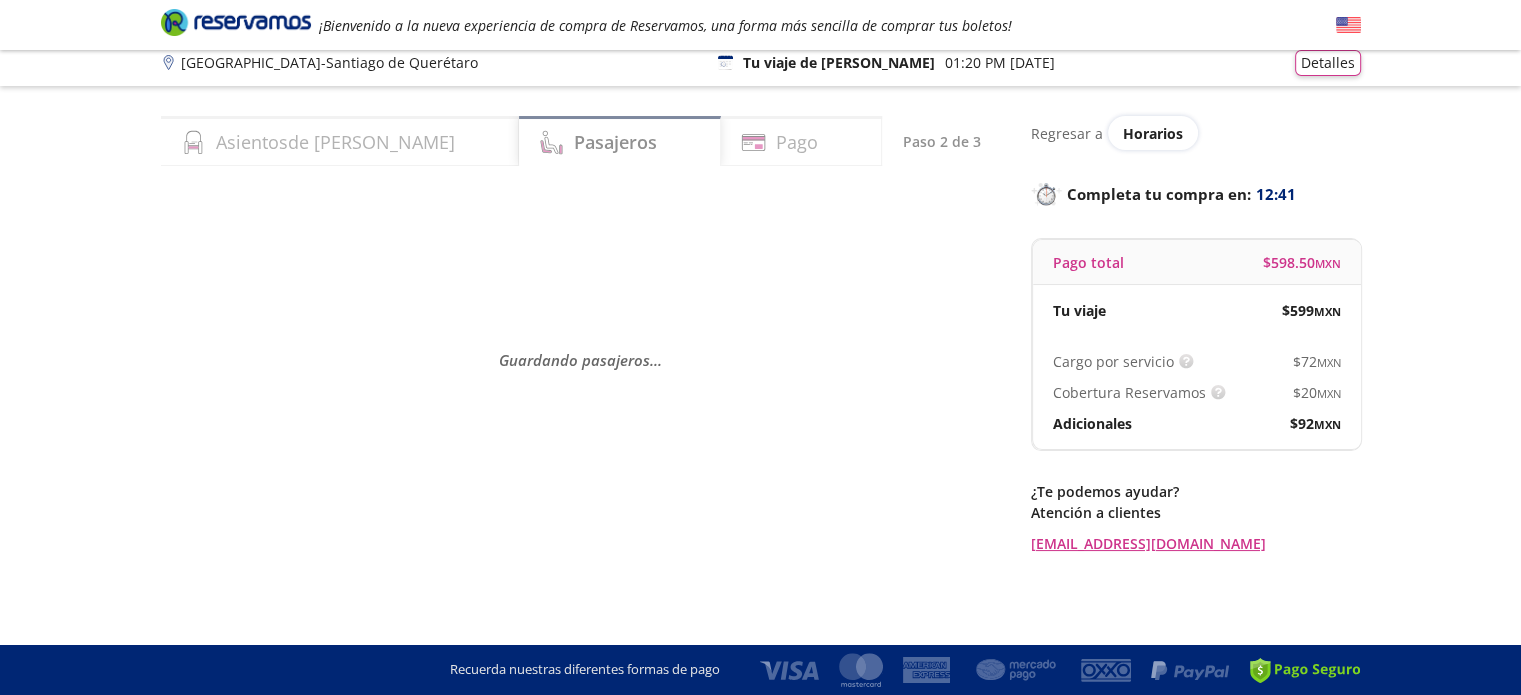 scroll, scrollTop: 0, scrollLeft: 0, axis: both 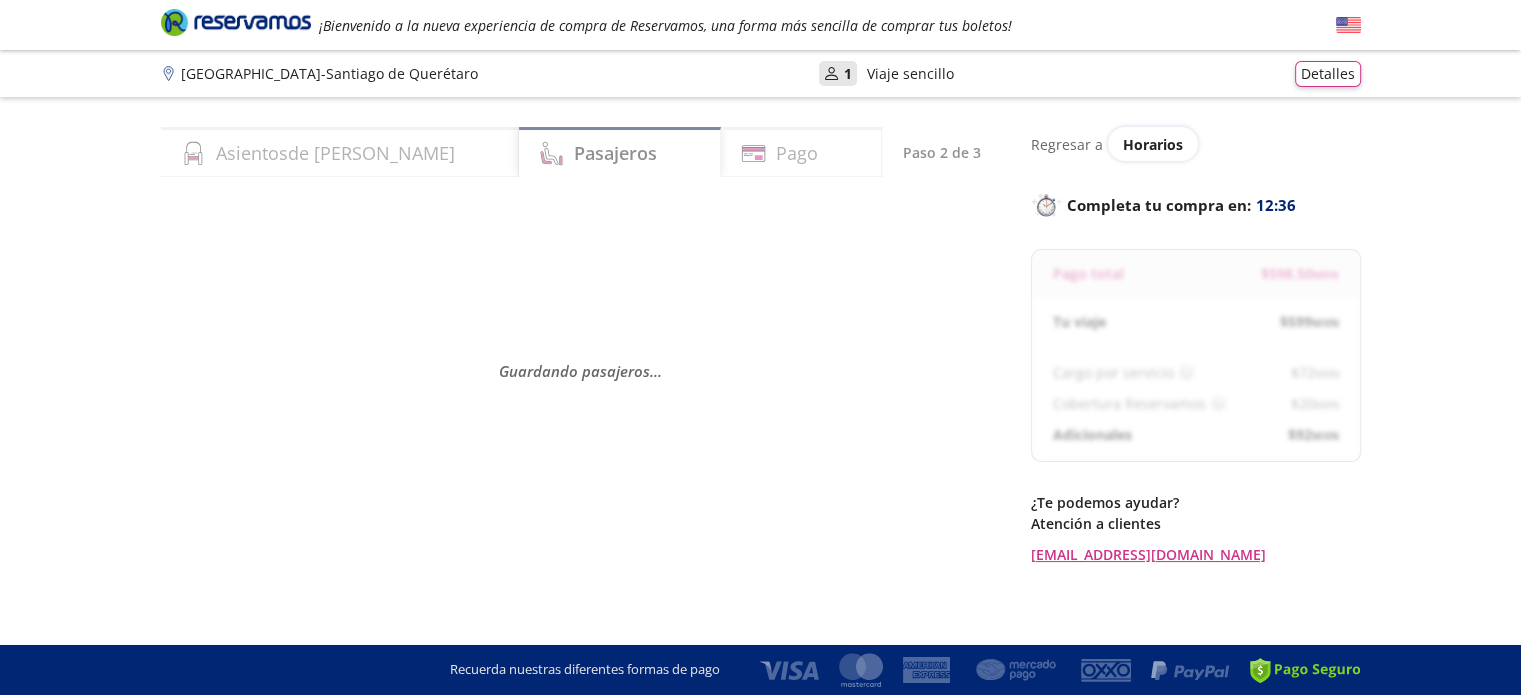 select on "MX" 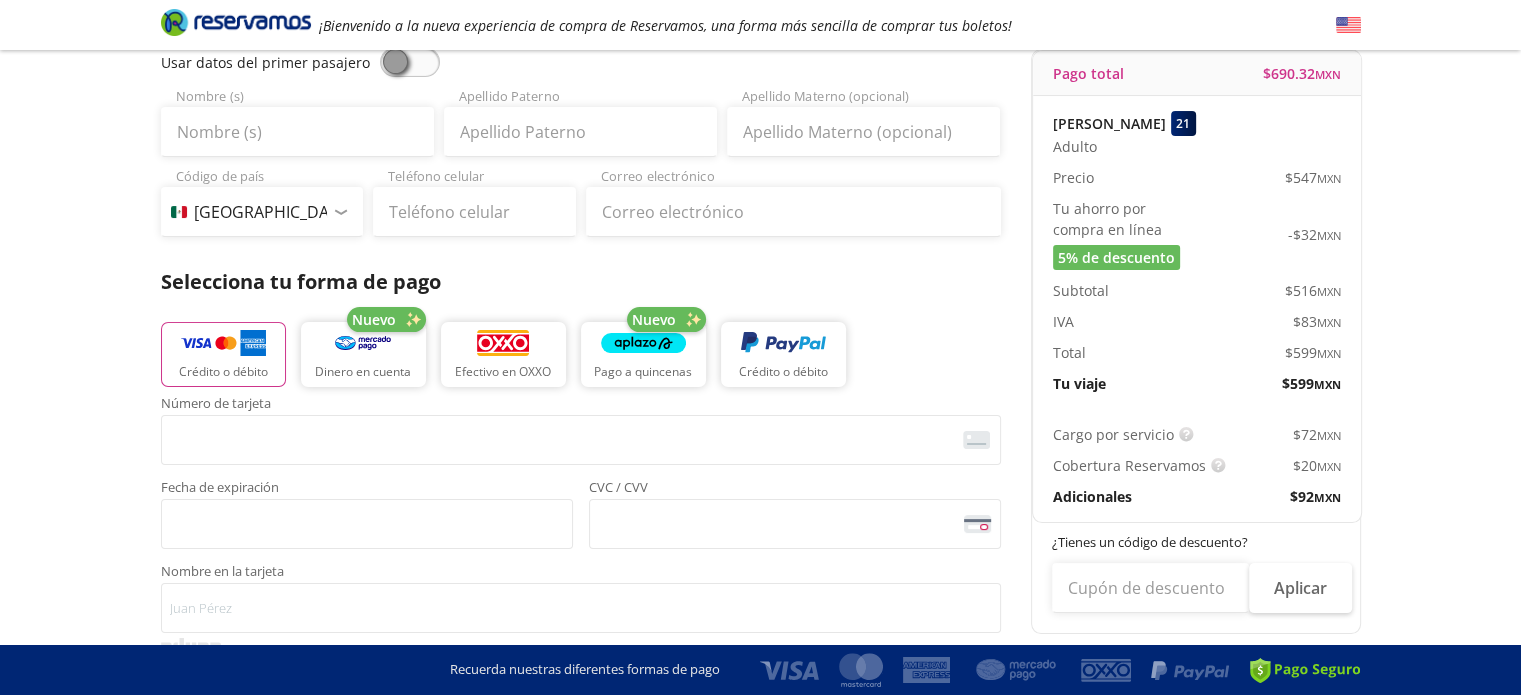 scroll, scrollTop: 0, scrollLeft: 0, axis: both 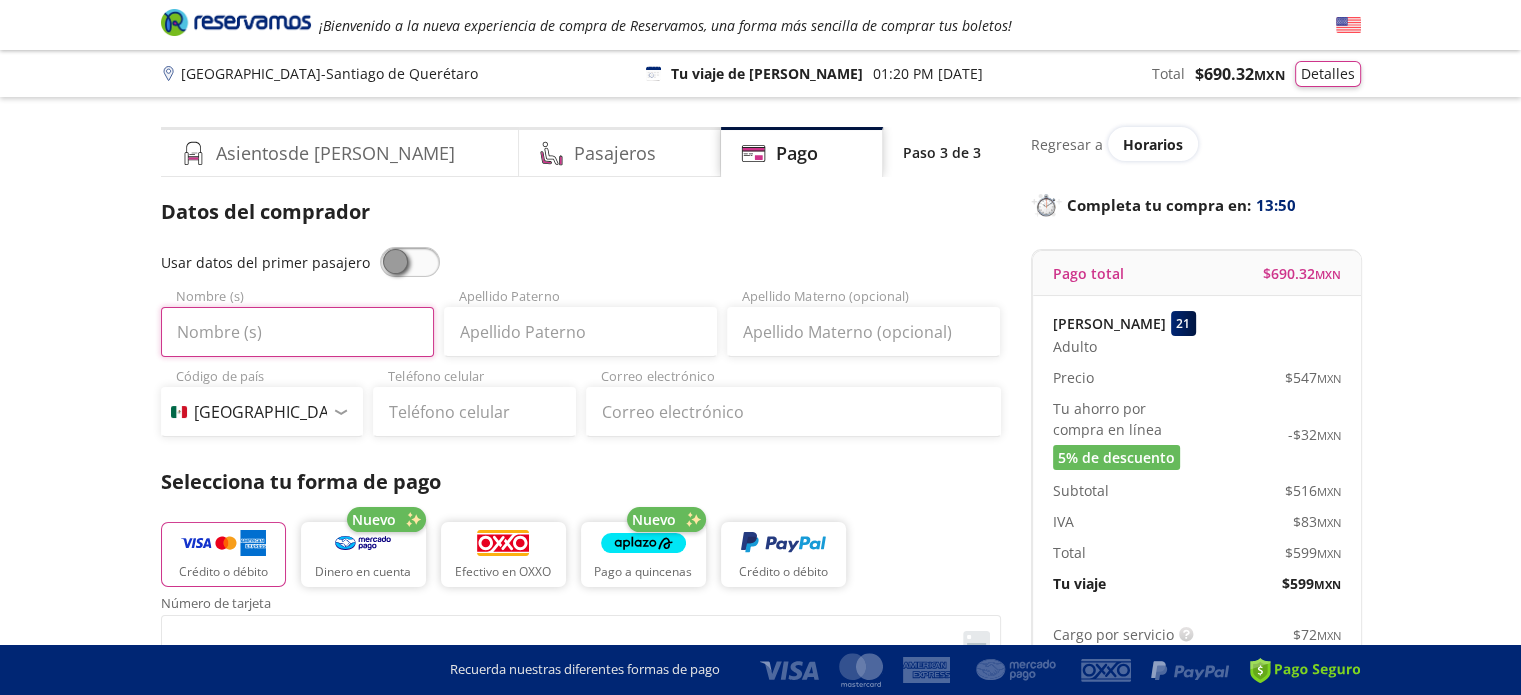 click on "Nombre (s)" at bounding box center [297, 332] 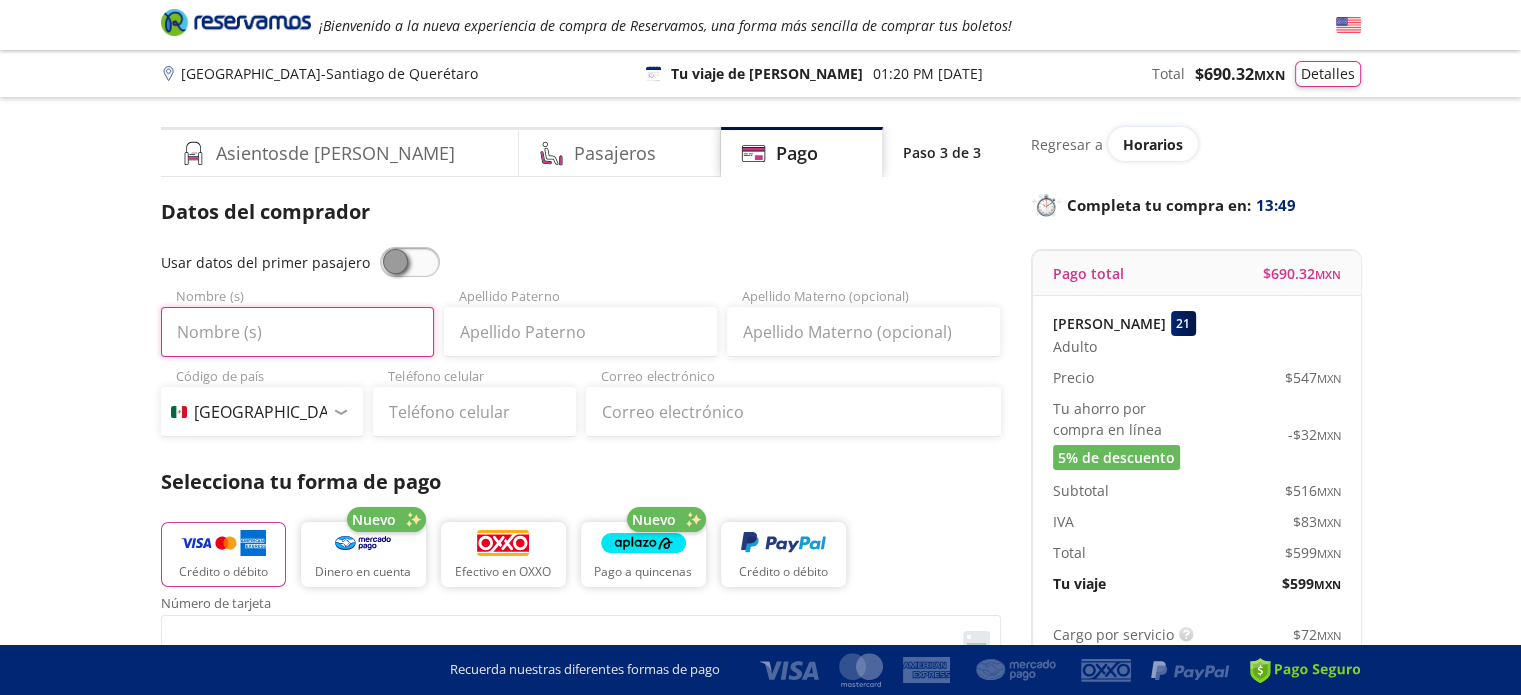 type on "[PERSON_NAME]" 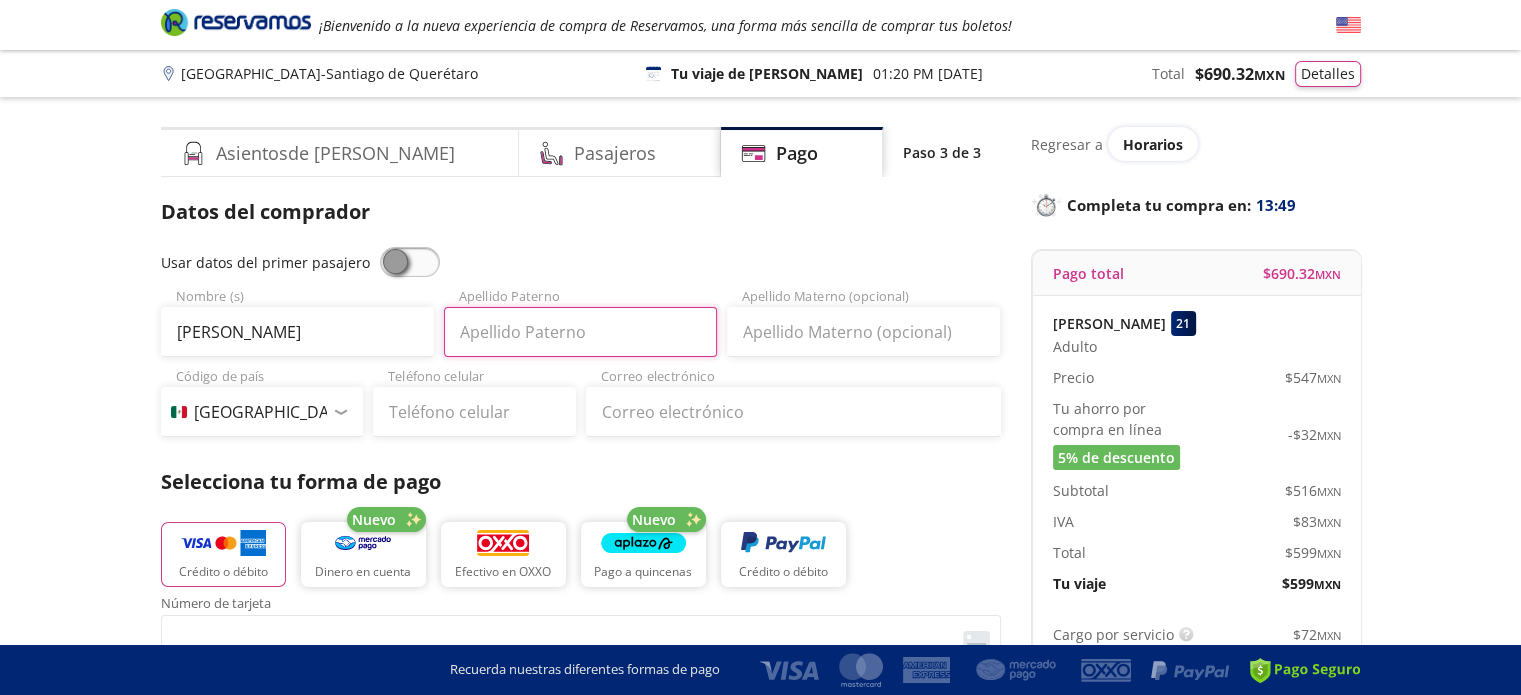 click on "Apellido Paterno" at bounding box center [580, 332] 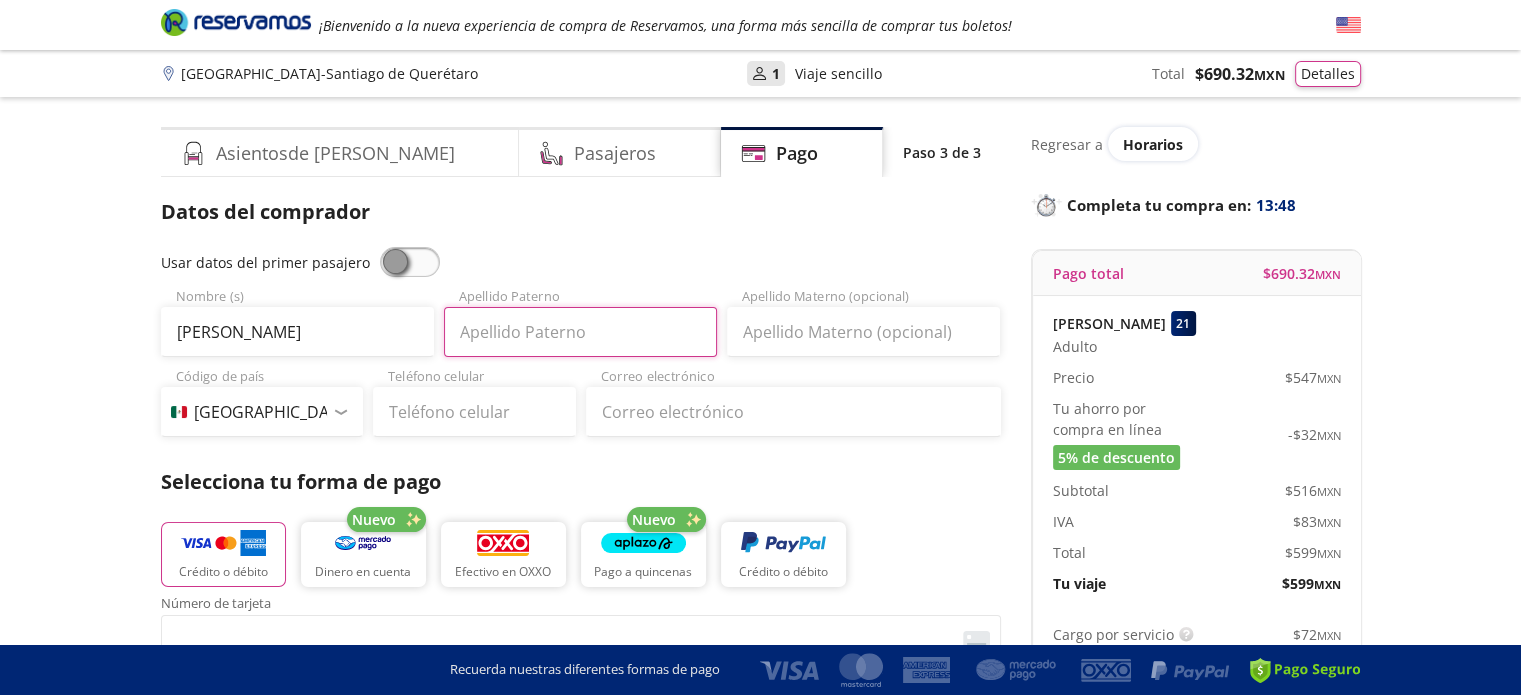 type on "[PERSON_NAME]" 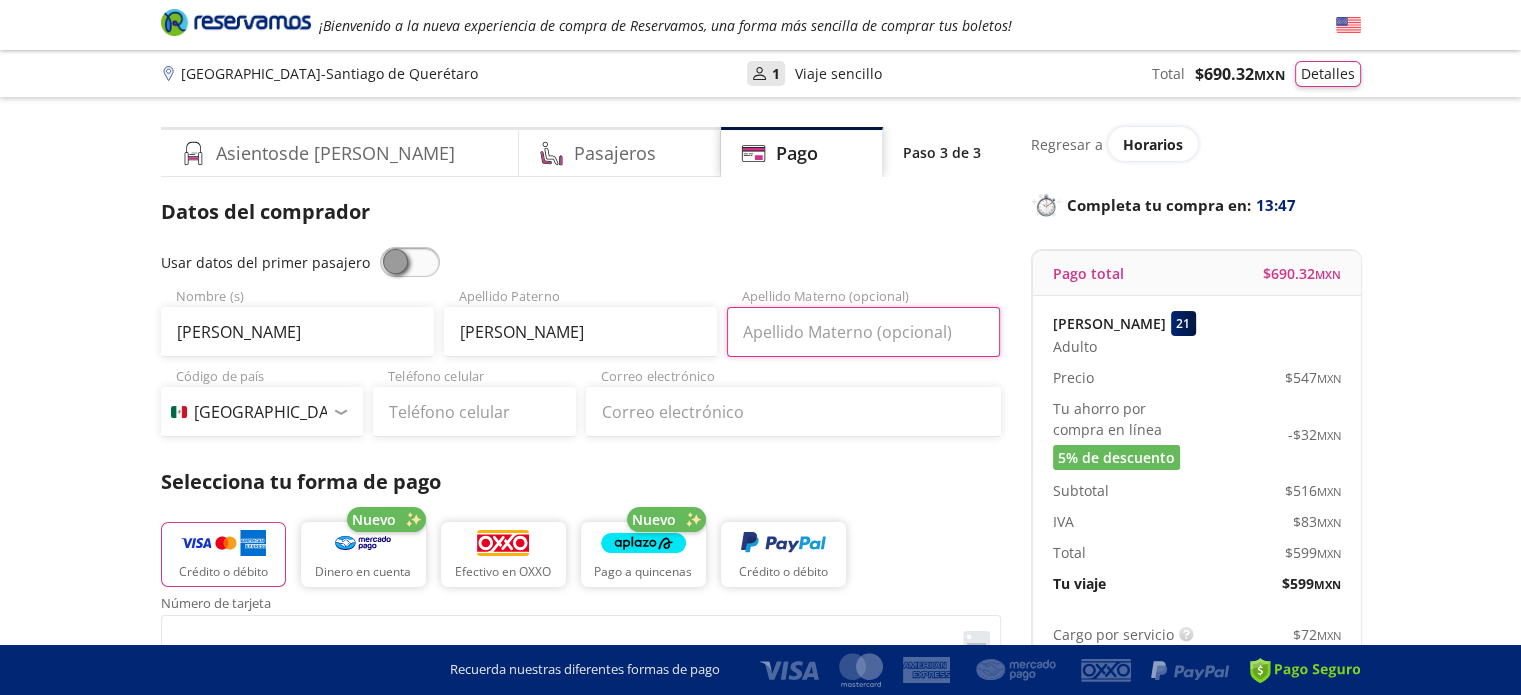 click on "Apellido Materno (opcional)" at bounding box center [863, 332] 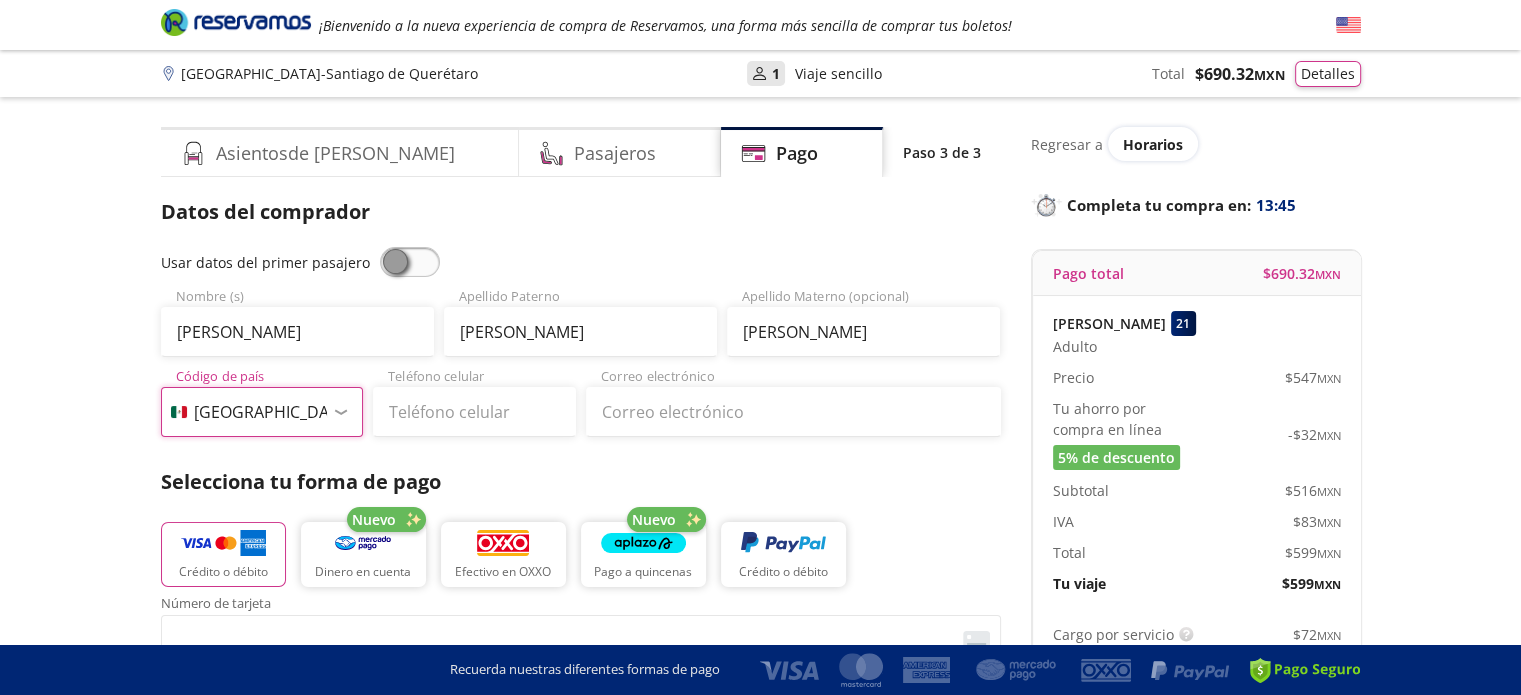 click on "Código de país [GEOGRAPHIC_DATA] +1 [GEOGRAPHIC_DATA] +52 [GEOGRAPHIC_DATA] +57 [GEOGRAPHIC_DATA] +55 [GEOGRAPHIC_DATA] +93 [GEOGRAPHIC_DATA] +355 [GEOGRAPHIC_DATA] +49 [GEOGRAPHIC_DATA] +376 [GEOGRAPHIC_DATA] +244 [GEOGRAPHIC_DATA] +1 [GEOGRAPHIC_DATA] +1 [GEOGRAPHIC_DATA] +966 [GEOGRAPHIC_DATA] +213 [GEOGRAPHIC_DATA] +54 [GEOGRAPHIC_DATA] +374 [GEOGRAPHIC_DATA] +297 [GEOGRAPHIC_DATA] +61 [GEOGRAPHIC_DATA] +43 [GEOGRAPHIC_DATA] +994 [GEOGRAPHIC_DATA] +1 [GEOGRAPHIC_DATA] +880 [GEOGRAPHIC_DATA] +1 [GEOGRAPHIC_DATA] +973 [GEOGRAPHIC_DATA] +32 [GEOGRAPHIC_DATA] +501 [GEOGRAPHIC_DATA] +229 [GEOGRAPHIC_DATA] +1 [GEOGRAPHIC_DATA] +375 [GEOGRAPHIC_DATA] +95 [GEOGRAPHIC_DATA] +591 [GEOGRAPHIC_DATA] +387 Botsuana +267 [GEOGRAPHIC_DATA] +673 [GEOGRAPHIC_DATA] +359 [GEOGRAPHIC_DATA] +226 [GEOGRAPHIC_DATA] +257 [GEOGRAPHIC_DATA] +975 [GEOGRAPHIC_DATA] +238 [GEOGRAPHIC_DATA] +855 [GEOGRAPHIC_DATA] +237 [GEOGRAPHIC_DATA] +1 [GEOGRAPHIC_DATA] [GEOGRAPHIC_DATA] +599 [GEOGRAPHIC_DATA] +235 [GEOGRAPHIC_DATA] +56 [GEOGRAPHIC_DATA] +86 [GEOGRAPHIC_DATA] +357 [GEOGRAPHIC_DATA] +269 [GEOGRAPHIC_DATA] +243 [GEOGRAPHIC_DATA] +242 [PERSON_NAME][GEOGRAPHIC_DATA] +850 [PERSON_NAME][GEOGRAPHIC_DATA] +82 [GEOGRAPHIC_DATA] +225 [GEOGRAPHIC_DATA] +506 [GEOGRAPHIC_DATA] +385 [GEOGRAPHIC_DATA] +53 [GEOGRAPHIC_DATA] +599 [GEOGRAPHIC_DATA] +45 [GEOGRAPHIC_DATA] +1 [GEOGRAPHIC_DATA] +593 [GEOGRAPHIC_DATA] +20 [GEOGRAPHIC_DATA] +[GEOGRAPHIC_DATA] +971 [GEOGRAPHIC_DATA] +291 [GEOGRAPHIC_DATA] +421 [GEOGRAPHIC_DATA] +386 [GEOGRAPHIC_DATA] +34 [GEOGRAPHIC_DATA] +372 [GEOGRAPHIC_DATA] +251 [GEOGRAPHIC_DATA] +7 [GEOGRAPHIC_DATA] +679 [GEOGRAPHIC_DATA] +233" at bounding box center [262, 412] 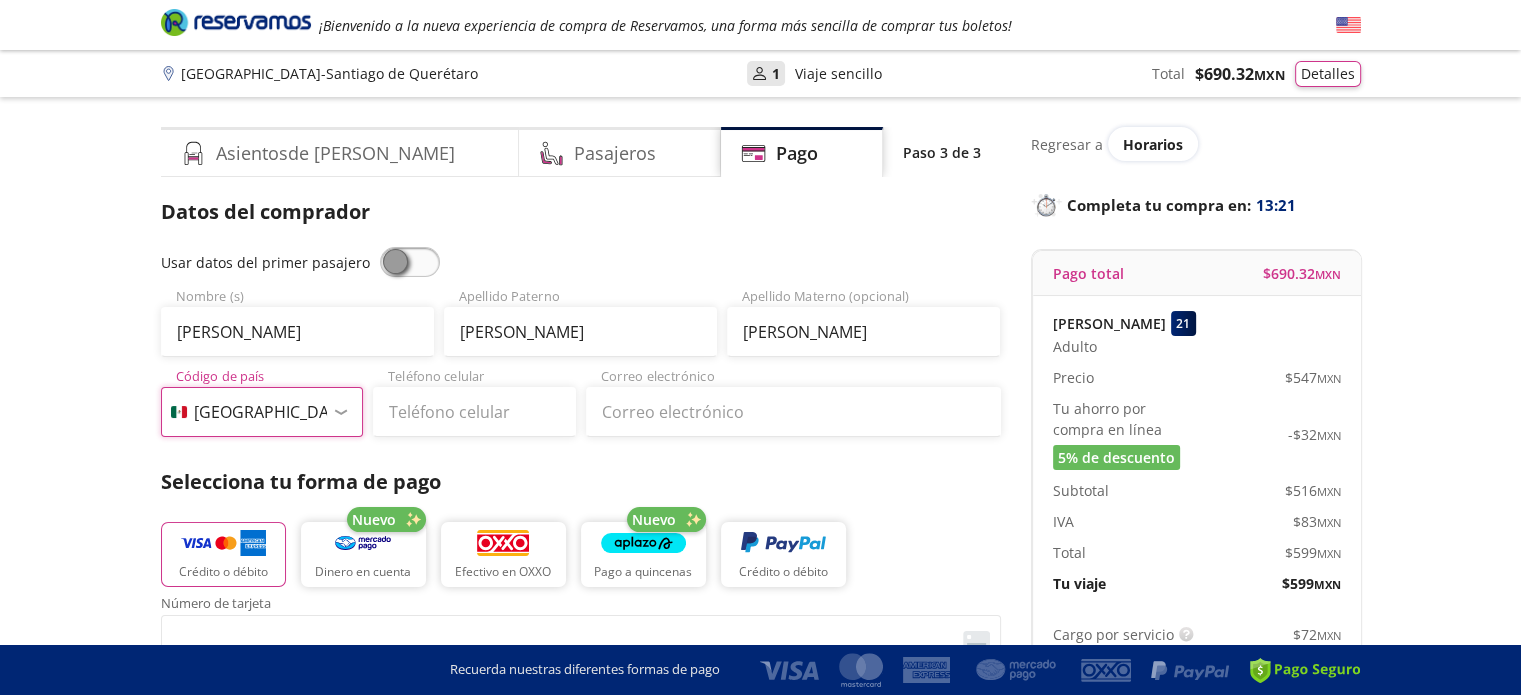 click on "Código de país [GEOGRAPHIC_DATA] +1 [GEOGRAPHIC_DATA] +52 [GEOGRAPHIC_DATA] +57 [GEOGRAPHIC_DATA] +55 [GEOGRAPHIC_DATA] +93 [GEOGRAPHIC_DATA] +355 [GEOGRAPHIC_DATA] +49 [GEOGRAPHIC_DATA] +376 [GEOGRAPHIC_DATA] +244 [GEOGRAPHIC_DATA] +1 [GEOGRAPHIC_DATA] +1 [GEOGRAPHIC_DATA] +966 [GEOGRAPHIC_DATA] +213 [GEOGRAPHIC_DATA] +54 [GEOGRAPHIC_DATA] +374 [GEOGRAPHIC_DATA] +297 [GEOGRAPHIC_DATA] +61 [GEOGRAPHIC_DATA] +43 [GEOGRAPHIC_DATA] +994 [GEOGRAPHIC_DATA] +1 [GEOGRAPHIC_DATA] +880 [GEOGRAPHIC_DATA] +1 [GEOGRAPHIC_DATA] +973 [GEOGRAPHIC_DATA] +32 [GEOGRAPHIC_DATA] +501 [GEOGRAPHIC_DATA] +229 [GEOGRAPHIC_DATA] +1 [GEOGRAPHIC_DATA] +375 [GEOGRAPHIC_DATA] +95 [GEOGRAPHIC_DATA] +591 [GEOGRAPHIC_DATA] +387 Botsuana +267 [GEOGRAPHIC_DATA] +673 [GEOGRAPHIC_DATA] +359 [GEOGRAPHIC_DATA] +226 [GEOGRAPHIC_DATA] +257 [GEOGRAPHIC_DATA] +975 [GEOGRAPHIC_DATA] +238 [GEOGRAPHIC_DATA] +855 [GEOGRAPHIC_DATA] +237 [GEOGRAPHIC_DATA] +1 [GEOGRAPHIC_DATA] [GEOGRAPHIC_DATA] +599 [GEOGRAPHIC_DATA] +235 [GEOGRAPHIC_DATA] +56 [GEOGRAPHIC_DATA] +86 [GEOGRAPHIC_DATA] +357 [GEOGRAPHIC_DATA] +269 [GEOGRAPHIC_DATA] +243 [GEOGRAPHIC_DATA] +242 [PERSON_NAME][GEOGRAPHIC_DATA] +850 [PERSON_NAME][GEOGRAPHIC_DATA] +82 [GEOGRAPHIC_DATA] +225 [GEOGRAPHIC_DATA] +506 [GEOGRAPHIC_DATA] +385 [GEOGRAPHIC_DATA] +53 [GEOGRAPHIC_DATA] +599 [GEOGRAPHIC_DATA] +45 [GEOGRAPHIC_DATA] +1 [GEOGRAPHIC_DATA] +593 [GEOGRAPHIC_DATA] +20 [GEOGRAPHIC_DATA] +[GEOGRAPHIC_DATA] +971 [GEOGRAPHIC_DATA] +291 [GEOGRAPHIC_DATA] +421 [GEOGRAPHIC_DATA] +386 [GEOGRAPHIC_DATA] +34 [GEOGRAPHIC_DATA] +372 [GEOGRAPHIC_DATA] +251 [GEOGRAPHIC_DATA] +7 [GEOGRAPHIC_DATA] +679 [GEOGRAPHIC_DATA] +233" at bounding box center [262, 412] 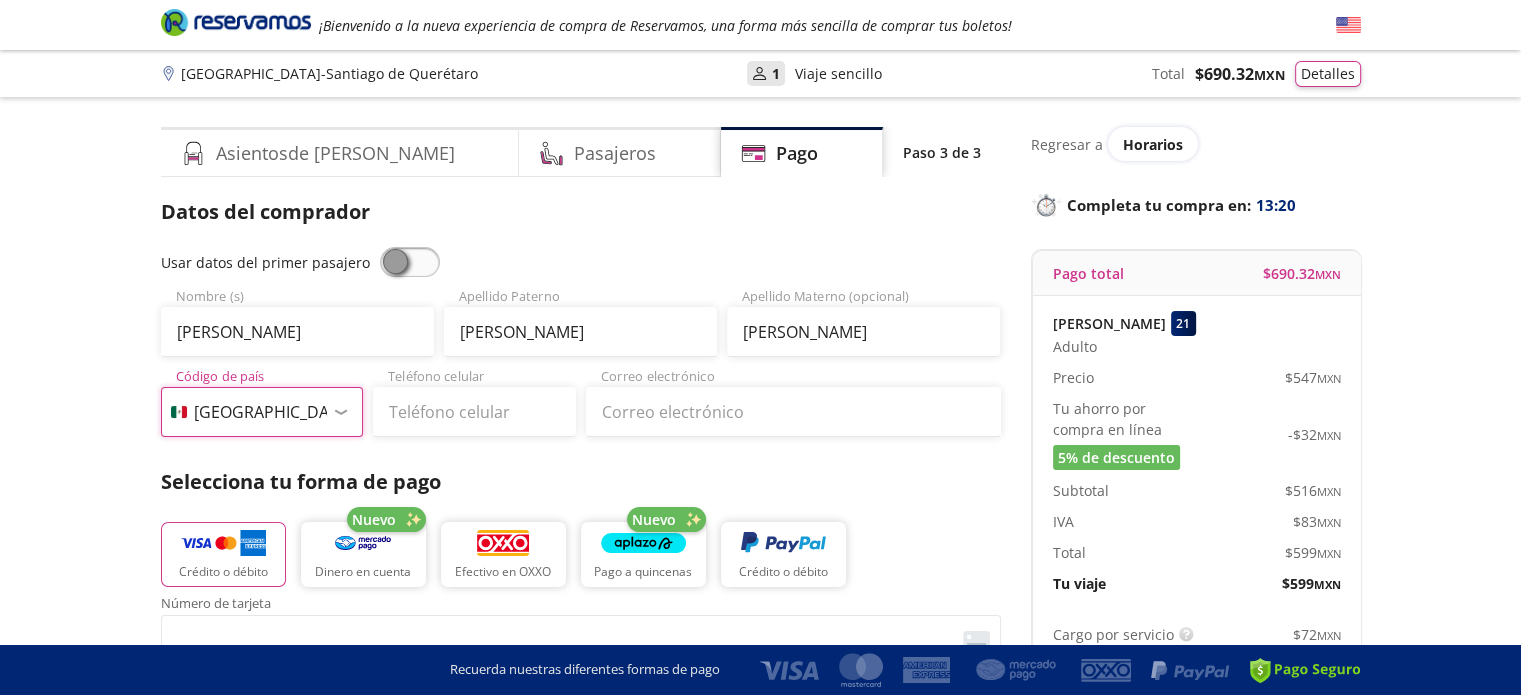 click on "Código de país [GEOGRAPHIC_DATA] +1 [GEOGRAPHIC_DATA] +52 [GEOGRAPHIC_DATA] +57 [GEOGRAPHIC_DATA] +55 [GEOGRAPHIC_DATA] +93 [GEOGRAPHIC_DATA] +355 [GEOGRAPHIC_DATA] +49 [GEOGRAPHIC_DATA] +376 [GEOGRAPHIC_DATA] +244 [GEOGRAPHIC_DATA] +1 [GEOGRAPHIC_DATA] +1 [GEOGRAPHIC_DATA] +966 [GEOGRAPHIC_DATA] +213 [GEOGRAPHIC_DATA] +54 [GEOGRAPHIC_DATA] +374 [GEOGRAPHIC_DATA] +297 [GEOGRAPHIC_DATA] +61 [GEOGRAPHIC_DATA] +43 [GEOGRAPHIC_DATA] +994 [GEOGRAPHIC_DATA] +1 [GEOGRAPHIC_DATA] +880 [GEOGRAPHIC_DATA] +1 [GEOGRAPHIC_DATA] +973 [GEOGRAPHIC_DATA] +32 [GEOGRAPHIC_DATA] +501 [GEOGRAPHIC_DATA] +229 [GEOGRAPHIC_DATA] +1 [GEOGRAPHIC_DATA] +375 [GEOGRAPHIC_DATA] +95 [GEOGRAPHIC_DATA] +591 [GEOGRAPHIC_DATA] +387 Botsuana +267 [GEOGRAPHIC_DATA] +673 [GEOGRAPHIC_DATA] +359 [GEOGRAPHIC_DATA] +226 [GEOGRAPHIC_DATA] +257 [GEOGRAPHIC_DATA] +975 [GEOGRAPHIC_DATA] +238 [GEOGRAPHIC_DATA] +855 [GEOGRAPHIC_DATA] +237 [GEOGRAPHIC_DATA] +1 [GEOGRAPHIC_DATA] [GEOGRAPHIC_DATA] +599 [GEOGRAPHIC_DATA] +235 [GEOGRAPHIC_DATA] +56 [GEOGRAPHIC_DATA] +86 [GEOGRAPHIC_DATA] +357 [GEOGRAPHIC_DATA] +269 [GEOGRAPHIC_DATA] +243 [GEOGRAPHIC_DATA] +242 [PERSON_NAME][GEOGRAPHIC_DATA] +850 [PERSON_NAME][GEOGRAPHIC_DATA] +82 [GEOGRAPHIC_DATA] +225 [GEOGRAPHIC_DATA] +506 [GEOGRAPHIC_DATA] +385 [GEOGRAPHIC_DATA] +53 [GEOGRAPHIC_DATA] +599 [GEOGRAPHIC_DATA] +45 [GEOGRAPHIC_DATA] +1 [GEOGRAPHIC_DATA] +593 [GEOGRAPHIC_DATA] +20 [GEOGRAPHIC_DATA] +[GEOGRAPHIC_DATA] +971 [GEOGRAPHIC_DATA] +291 [GEOGRAPHIC_DATA] +421 [GEOGRAPHIC_DATA] +386 [GEOGRAPHIC_DATA] +34 [GEOGRAPHIC_DATA] +372 [GEOGRAPHIC_DATA] +251 [GEOGRAPHIC_DATA] +7 [GEOGRAPHIC_DATA] +679 [GEOGRAPHIC_DATA] +233" at bounding box center [262, 412] 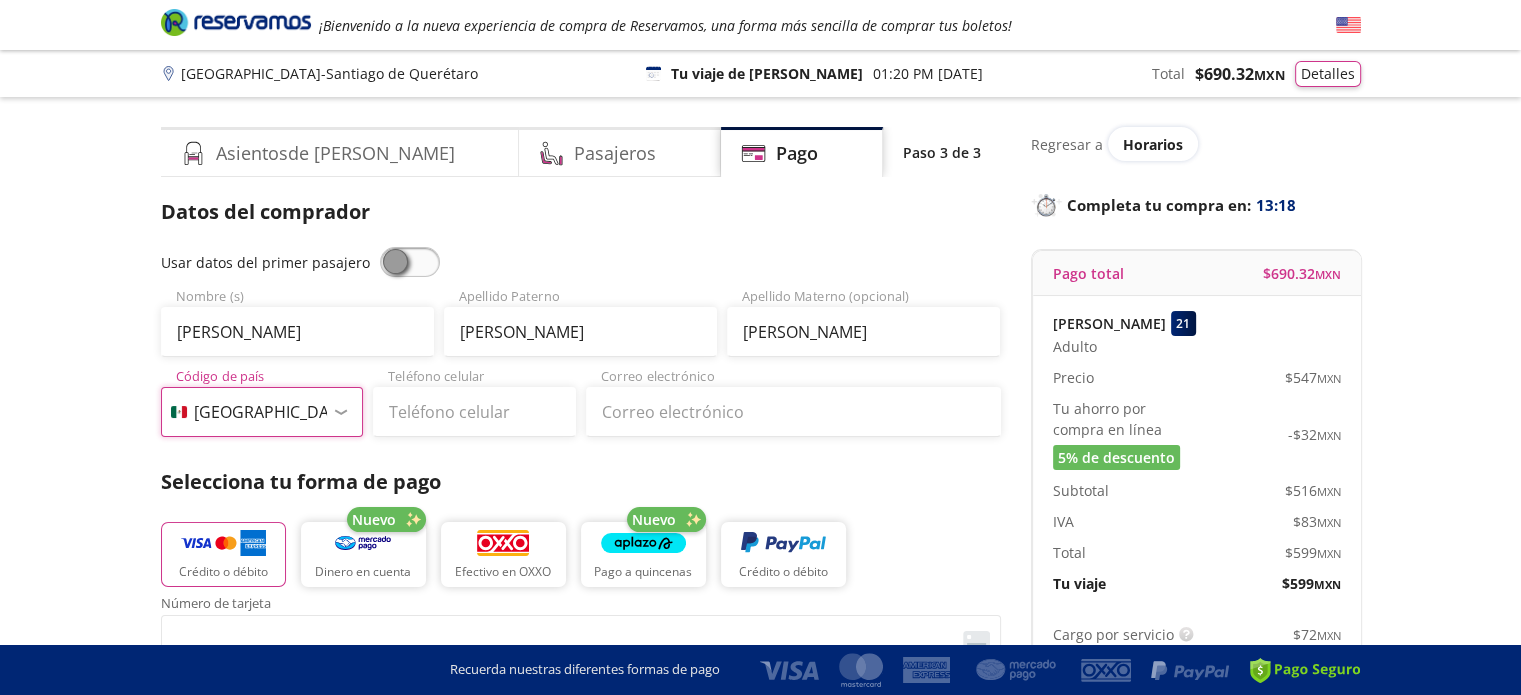 click on "Código de país [GEOGRAPHIC_DATA] +1 [GEOGRAPHIC_DATA] +52 [GEOGRAPHIC_DATA] +57 [GEOGRAPHIC_DATA] +55 [GEOGRAPHIC_DATA] +93 [GEOGRAPHIC_DATA] +355 [GEOGRAPHIC_DATA] +49 [GEOGRAPHIC_DATA] +376 [GEOGRAPHIC_DATA] +244 [GEOGRAPHIC_DATA] +1 [GEOGRAPHIC_DATA] +1 [GEOGRAPHIC_DATA] +966 [GEOGRAPHIC_DATA] +213 [GEOGRAPHIC_DATA] +54 [GEOGRAPHIC_DATA] +374 [GEOGRAPHIC_DATA] +297 [GEOGRAPHIC_DATA] +61 [GEOGRAPHIC_DATA] +43 [GEOGRAPHIC_DATA] +994 [GEOGRAPHIC_DATA] +1 [GEOGRAPHIC_DATA] +880 [GEOGRAPHIC_DATA] +1 [GEOGRAPHIC_DATA] +973 [GEOGRAPHIC_DATA] +32 [GEOGRAPHIC_DATA] +501 [GEOGRAPHIC_DATA] +229 [GEOGRAPHIC_DATA] +1 [GEOGRAPHIC_DATA] +375 [GEOGRAPHIC_DATA] +95 [GEOGRAPHIC_DATA] +591 [GEOGRAPHIC_DATA] +387 Botsuana +267 [GEOGRAPHIC_DATA] +673 [GEOGRAPHIC_DATA] +359 [GEOGRAPHIC_DATA] +226 [GEOGRAPHIC_DATA] +257 [GEOGRAPHIC_DATA] +975 [GEOGRAPHIC_DATA] +238 [GEOGRAPHIC_DATA] +855 [GEOGRAPHIC_DATA] +237 [GEOGRAPHIC_DATA] +1 [GEOGRAPHIC_DATA] [GEOGRAPHIC_DATA] +599 [GEOGRAPHIC_DATA] +235 [GEOGRAPHIC_DATA] +56 [GEOGRAPHIC_DATA] +86 [GEOGRAPHIC_DATA] +357 [GEOGRAPHIC_DATA] +269 [GEOGRAPHIC_DATA] +243 [GEOGRAPHIC_DATA] +242 [PERSON_NAME][GEOGRAPHIC_DATA] +850 [PERSON_NAME][GEOGRAPHIC_DATA] +82 [GEOGRAPHIC_DATA] +225 [GEOGRAPHIC_DATA] +506 [GEOGRAPHIC_DATA] +385 [GEOGRAPHIC_DATA] +53 [GEOGRAPHIC_DATA] +599 [GEOGRAPHIC_DATA] +45 [GEOGRAPHIC_DATA] +1 [GEOGRAPHIC_DATA] +593 [GEOGRAPHIC_DATA] +20 [GEOGRAPHIC_DATA] +[GEOGRAPHIC_DATA] +971 [GEOGRAPHIC_DATA] +291 [GEOGRAPHIC_DATA] +421 [GEOGRAPHIC_DATA] +386 [GEOGRAPHIC_DATA] +34 [GEOGRAPHIC_DATA] +372 [GEOGRAPHIC_DATA] +251 [GEOGRAPHIC_DATA] +7 [GEOGRAPHIC_DATA] +679 [GEOGRAPHIC_DATA] +233" at bounding box center (262, 412) 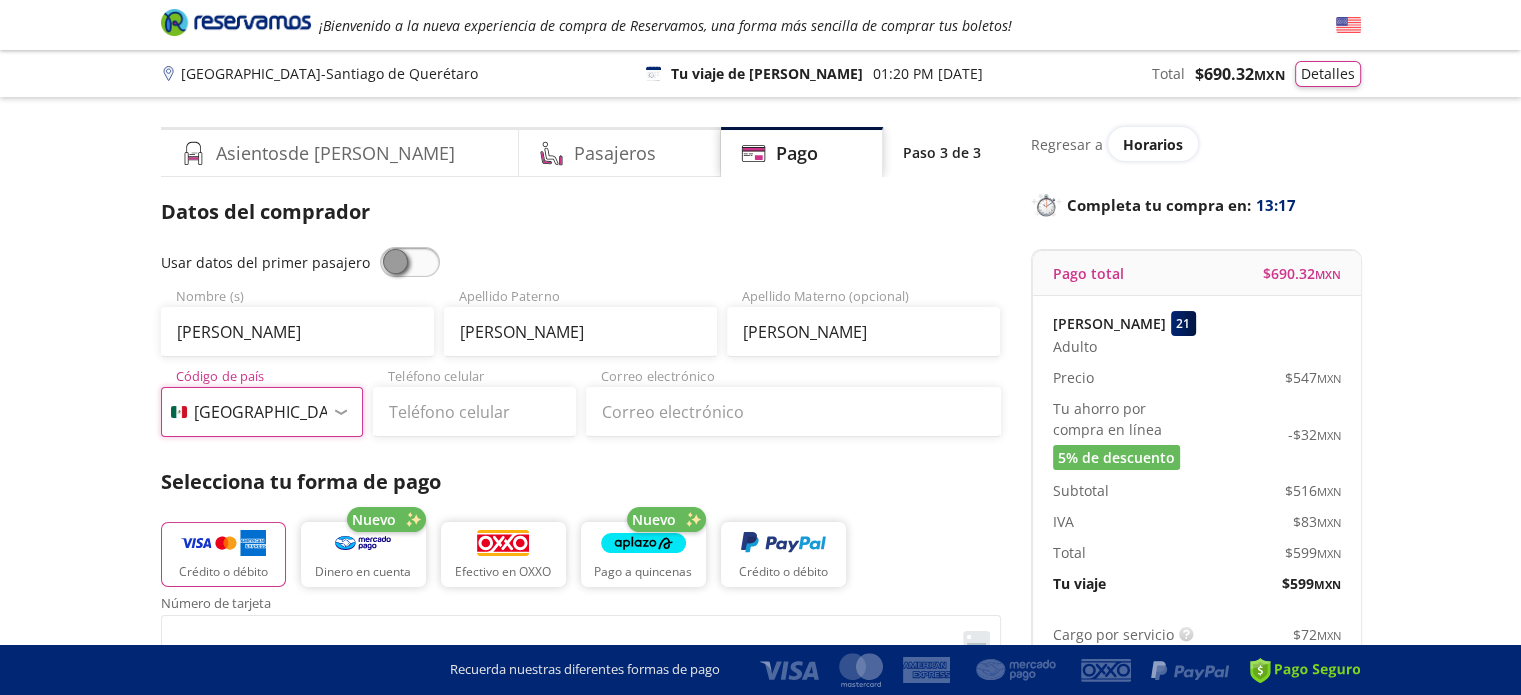 click on "Código de país [GEOGRAPHIC_DATA] +1 [GEOGRAPHIC_DATA] +52 [GEOGRAPHIC_DATA] +57 [GEOGRAPHIC_DATA] +55 [GEOGRAPHIC_DATA] +93 [GEOGRAPHIC_DATA] +355 [GEOGRAPHIC_DATA] +49 [GEOGRAPHIC_DATA] +376 [GEOGRAPHIC_DATA] +244 [GEOGRAPHIC_DATA] +1 [GEOGRAPHIC_DATA] +1 [GEOGRAPHIC_DATA] +966 [GEOGRAPHIC_DATA] +213 [GEOGRAPHIC_DATA] +54 [GEOGRAPHIC_DATA] +374 [GEOGRAPHIC_DATA] +297 [GEOGRAPHIC_DATA] +61 [GEOGRAPHIC_DATA] +43 [GEOGRAPHIC_DATA] +994 [GEOGRAPHIC_DATA] +1 [GEOGRAPHIC_DATA] +880 [GEOGRAPHIC_DATA] +1 [GEOGRAPHIC_DATA] +973 [GEOGRAPHIC_DATA] +32 [GEOGRAPHIC_DATA] +501 [GEOGRAPHIC_DATA] +229 [GEOGRAPHIC_DATA] +1 [GEOGRAPHIC_DATA] +375 [GEOGRAPHIC_DATA] +95 [GEOGRAPHIC_DATA] +591 [GEOGRAPHIC_DATA] +387 Botsuana +267 [GEOGRAPHIC_DATA] +673 [GEOGRAPHIC_DATA] +359 [GEOGRAPHIC_DATA] +226 [GEOGRAPHIC_DATA] +257 [GEOGRAPHIC_DATA] +975 [GEOGRAPHIC_DATA] +238 [GEOGRAPHIC_DATA] +855 [GEOGRAPHIC_DATA] +237 [GEOGRAPHIC_DATA] +1 [GEOGRAPHIC_DATA] [GEOGRAPHIC_DATA] +599 [GEOGRAPHIC_DATA] +235 [GEOGRAPHIC_DATA] +56 [GEOGRAPHIC_DATA] +86 [GEOGRAPHIC_DATA] +357 [GEOGRAPHIC_DATA] +269 [GEOGRAPHIC_DATA] +243 [GEOGRAPHIC_DATA] +242 [PERSON_NAME][GEOGRAPHIC_DATA] +850 [PERSON_NAME][GEOGRAPHIC_DATA] +82 [GEOGRAPHIC_DATA] +225 [GEOGRAPHIC_DATA] +506 [GEOGRAPHIC_DATA] +385 [GEOGRAPHIC_DATA] +53 [GEOGRAPHIC_DATA] +599 [GEOGRAPHIC_DATA] +45 [GEOGRAPHIC_DATA] +1 [GEOGRAPHIC_DATA] +593 [GEOGRAPHIC_DATA] +20 [GEOGRAPHIC_DATA] +[GEOGRAPHIC_DATA] +971 [GEOGRAPHIC_DATA] +291 [GEOGRAPHIC_DATA] +421 [GEOGRAPHIC_DATA] +386 [GEOGRAPHIC_DATA] +34 [GEOGRAPHIC_DATA] +372 [GEOGRAPHIC_DATA] +251 [GEOGRAPHIC_DATA] +7 [GEOGRAPHIC_DATA] +679 [GEOGRAPHIC_DATA] +233" at bounding box center (262, 412) 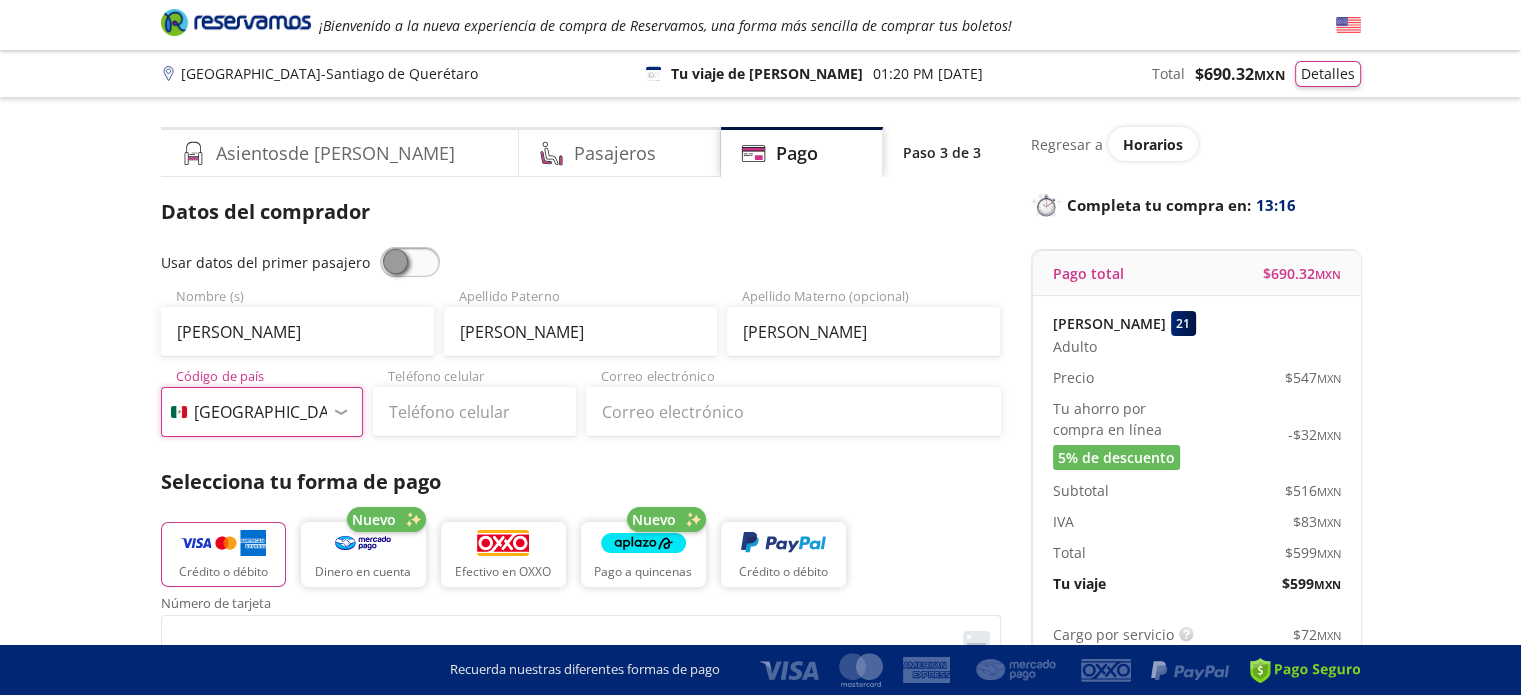 click on "Código de país [GEOGRAPHIC_DATA] +1 [GEOGRAPHIC_DATA] +52 [GEOGRAPHIC_DATA] +57 [GEOGRAPHIC_DATA] +55 [GEOGRAPHIC_DATA] +93 [GEOGRAPHIC_DATA] +355 [GEOGRAPHIC_DATA] +49 [GEOGRAPHIC_DATA] +376 [GEOGRAPHIC_DATA] +244 [GEOGRAPHIC_DATA] +1 [GEOGRAPHIC_DATA] +1 [GEOGRAPHIC_DATA] +966 [GEOGRAPHIC_DATA] +213 [GEOGRAPHIC_DATA] +54 [GEOGRAPHIC_DATA] +374 [GEOGRAPHIC_DATA] +297 [GEOGRAPHIC_DATA] +61 [GEOGRAPHIC_DATA] +43 [GEOGRAPHIC_DATA] +994 [GEOGRAPHIC_DATA] +1 [GEOGRAPHIC_DATA] +880 [GEOGRAPHIC_DATA] +1 [GEOGRAPHIC_DATA] +973 [GEOGRAPHIC_DATA] +32 [GEOGRAPHIC_DATA] +501 [GEOGRAPHIC_DATA] +229 [GEOGRAPHIC_DATA] +1 [GEOGRAPHIC_DATA] +375 [GEOGRAPHIC_DATA] +95 [GEOGRAPHIC_DATA] +591 [GEOGRAPHIC_DATA] +387 Botsuana +267 [GEOGRAPHIC_DATA] +673 [GEOGRAPHIC_DATA] +359 [GEOGRAPHIC_DATA] +226 [GEOGRAPHIC_DATA] +257 [GEOGRAPHIC_DATA] +975 [GEOGRAPHIC_DATA] +238 [GEOGRAPHIC_DATA] +855 [GEOGRAPHIC_DATA] +237 [GEOGRAPHIC_DATA] +1 [GEOGRAPHIC_DATA] [GEOGRAPHIC_DATA] +599 [GEOGRAPHIC_DATA] +235 [GEOGRAPHIC_DATA] +56 [GEOGRAPHIC_DATA] +86 [GEOGRAPHIC_DATA] +357 [GEOGRAPHIC_DATA] +269 [GEOGRAPHIC_DATA] +243 [GEOGRAPHIC_DATA] +242 [PERSON_NAME][GEOGRAPHIC_DATA] +850 [PERSON_NAME][GEOGRAPHIC_DATA] +82 [GEOGRAPHIC_DATA] +225 [GEOGRAPHIC_DATA] +506 [GEOGRAPHIC_DATA] +385 [GEOGRAPHIC_DATA] +53 [GEOGRAPHIC_DATA] +599 [GEOGRAPHIC_DATA] +45 [GEOGRAPHIC_DATA] +1 [GEOGRAPHIC_DATA] +593 [GEOGRAPHIC_DATA] +20 [GEOGRAPHIC_DATA] +[GEOGRAPHIC_DATA] +971 [GEOGRAPHIC_DATA] +291 [GEOGRAPHIC_DATA] +421 [GEOGRAPHIC_DATA] +386 [GEOGRAPHIC_DATA] +34 [GEOGRAPHIC_DATA] +372 [GEOGRAPHIC_DATA] +251 [GEOGRAPHIC_DATA] +7 [GEOGRAPHIC_DATA] +679 [GEOGRAPHIC_DATA] +233" at bounding box center [262, 412] 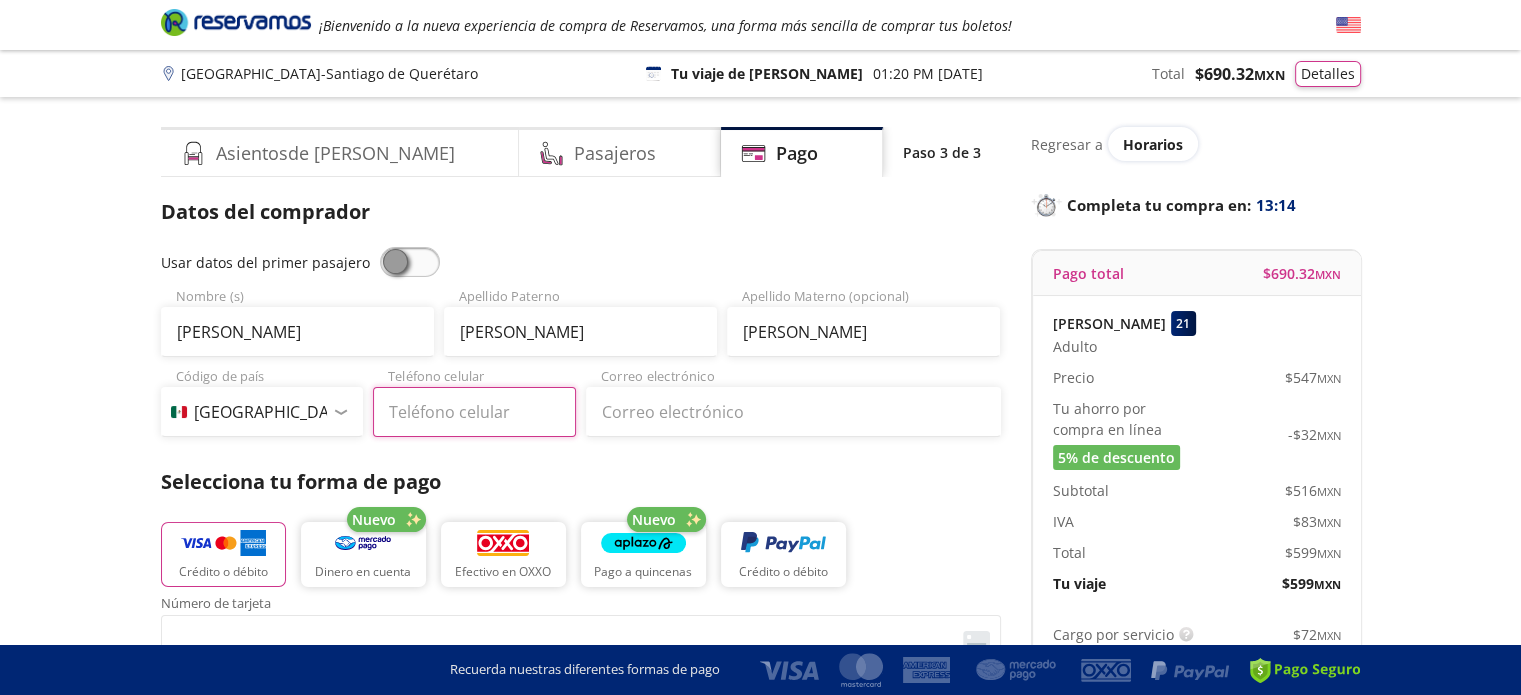 click on "Teléfono celular" at bounding box center (474, 412) 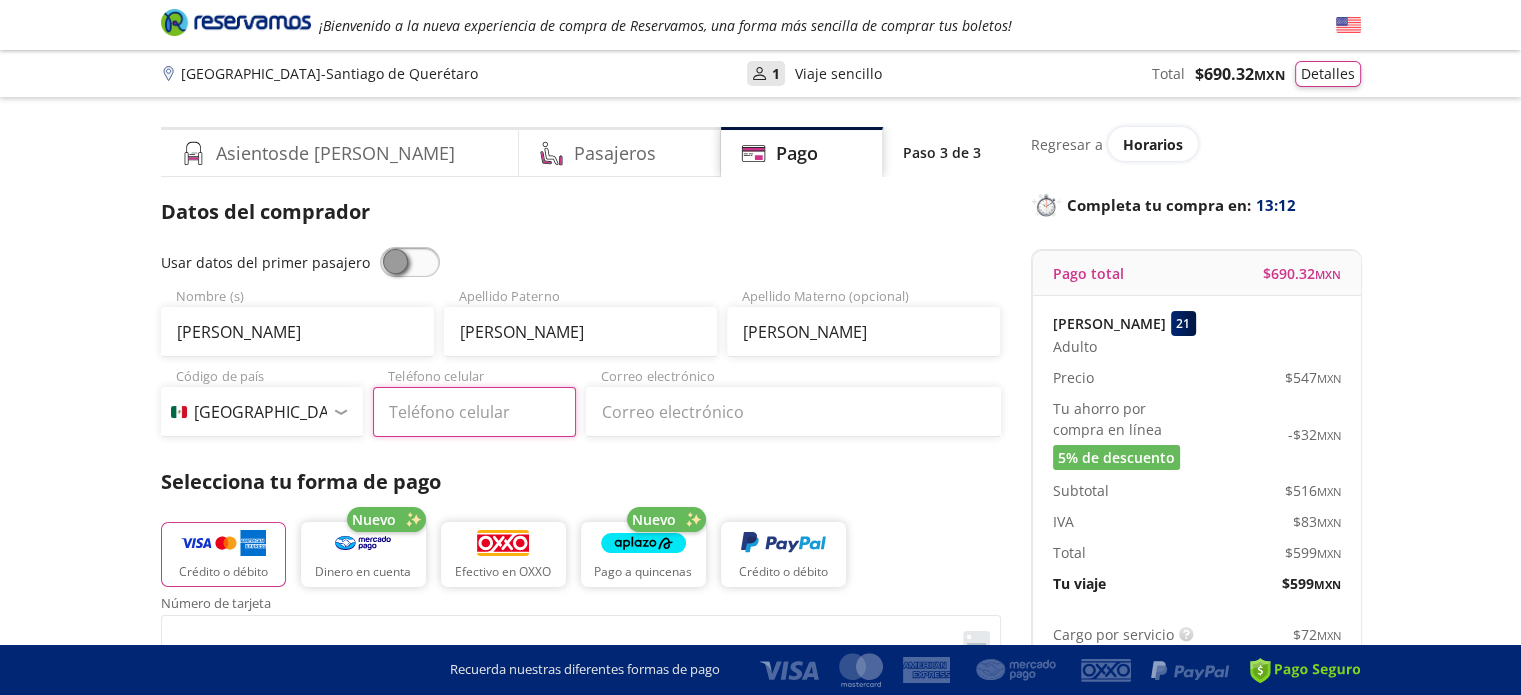 type on "55 8049 3021" 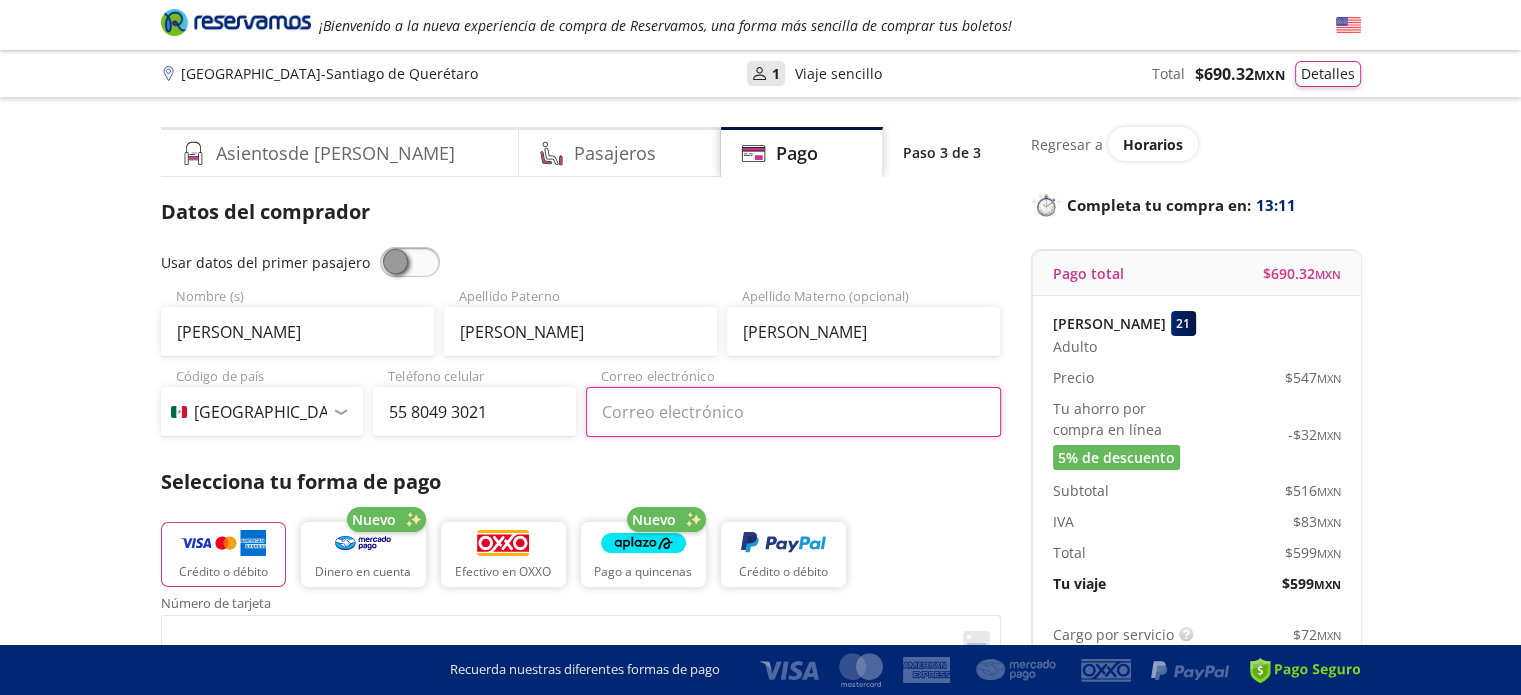 click on "Correo electrónico" at bounding box center [793, 412] 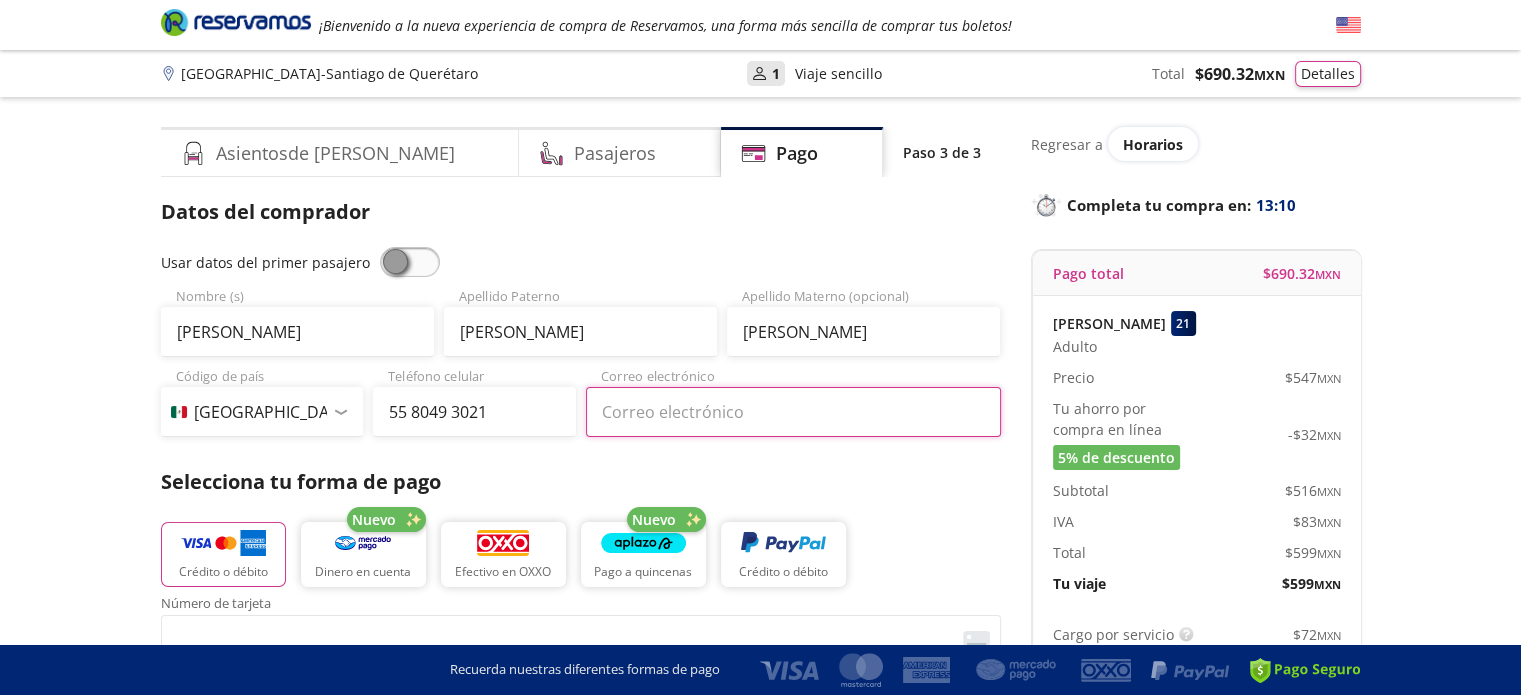 type on "[EMAIL_ADDRESS][DOMAIN_NAME]" 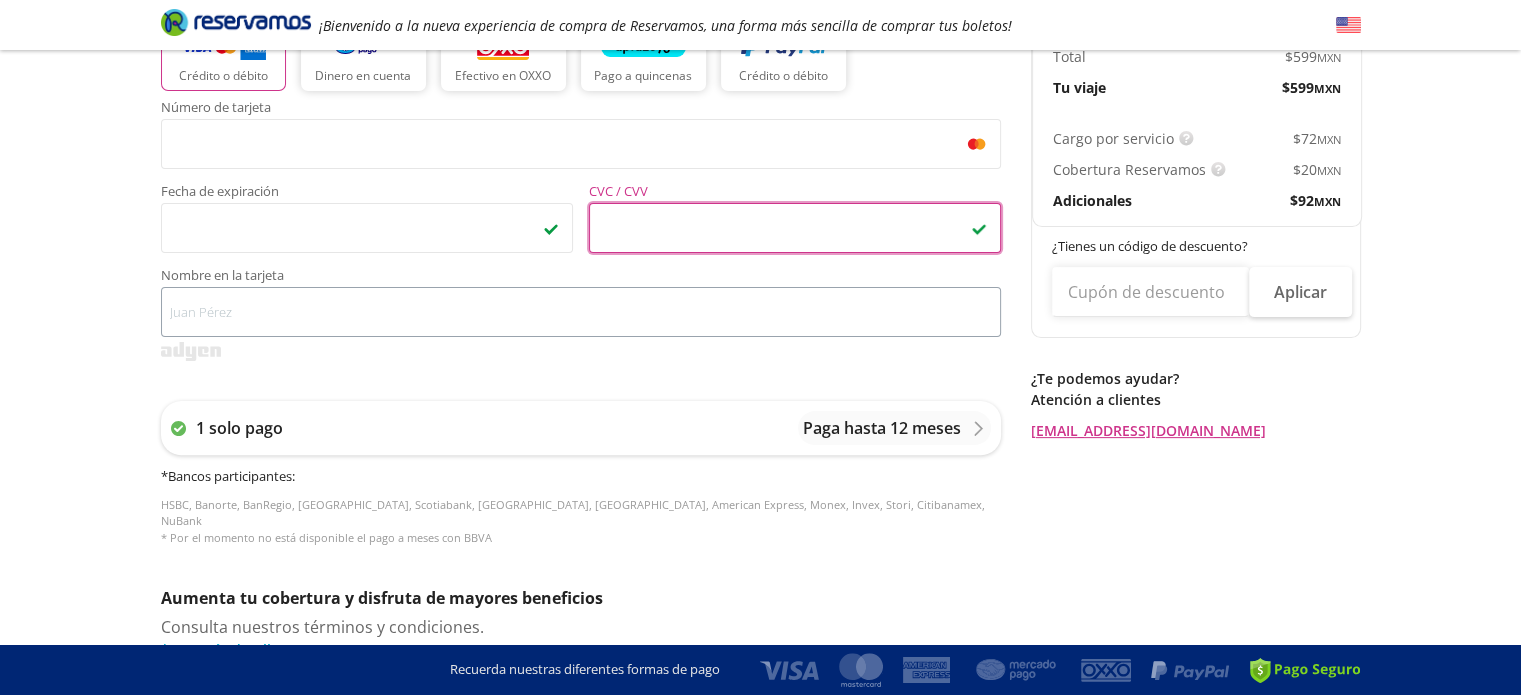 scroll, scrollTop: 500, scrollLeft: 0, axis: vertical 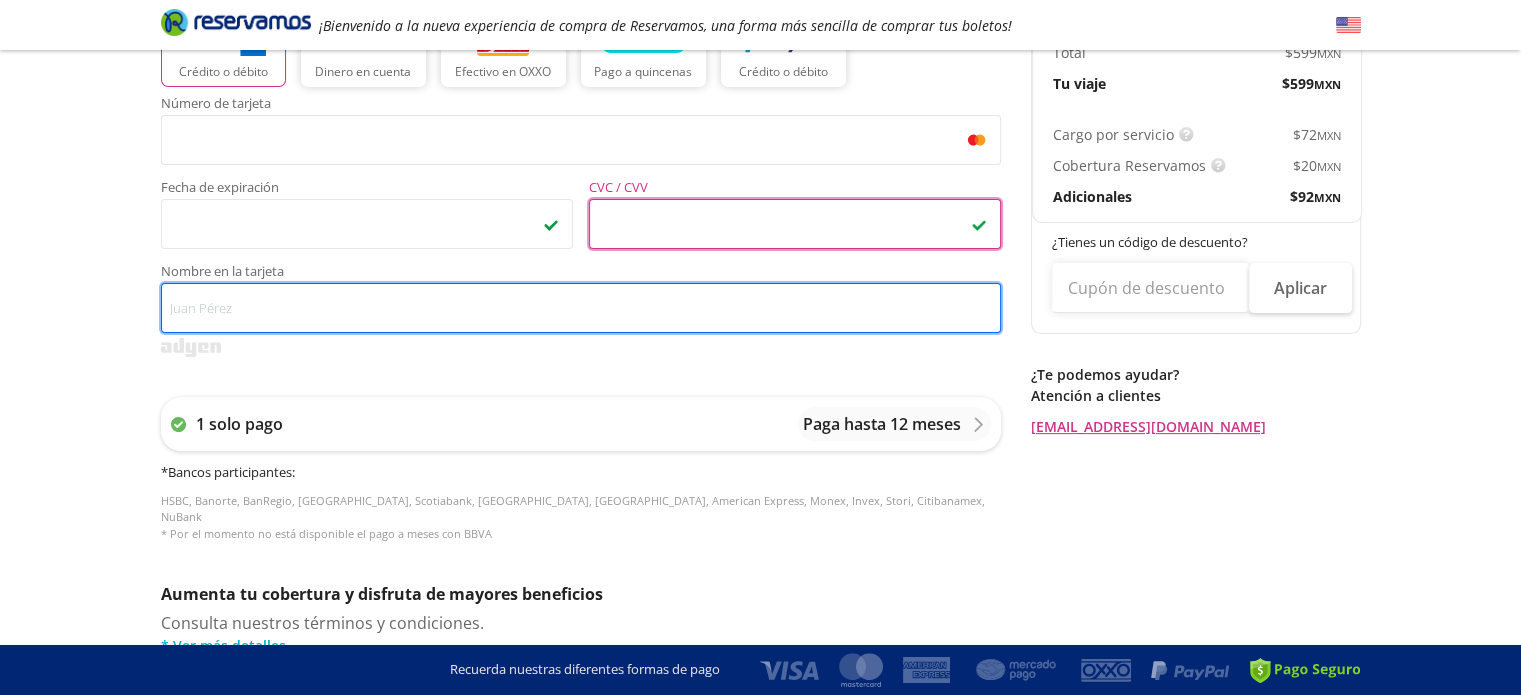 click on "Nombre en la tarjeta" at bounding box center [581, 308] 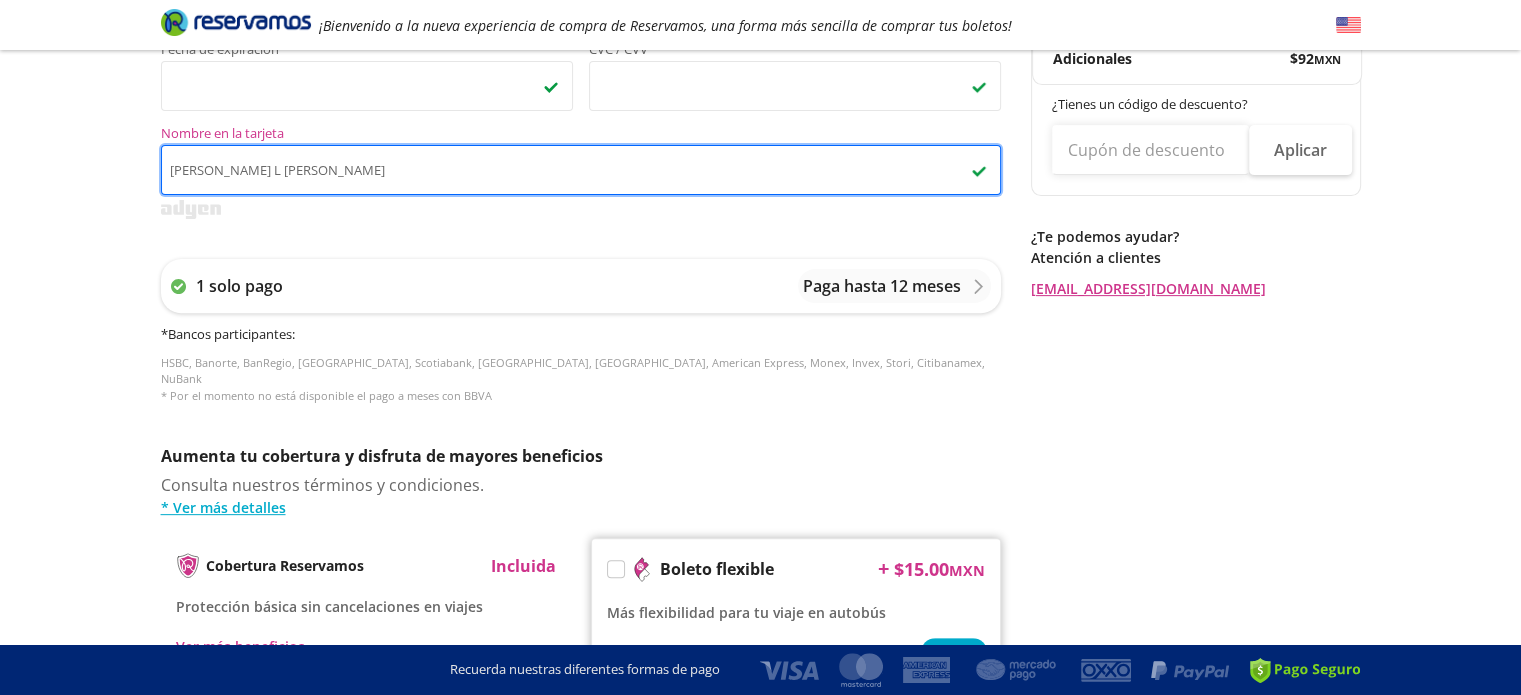 scroll, scrollTop: 906, scrollLeft: 0, axis: vertical 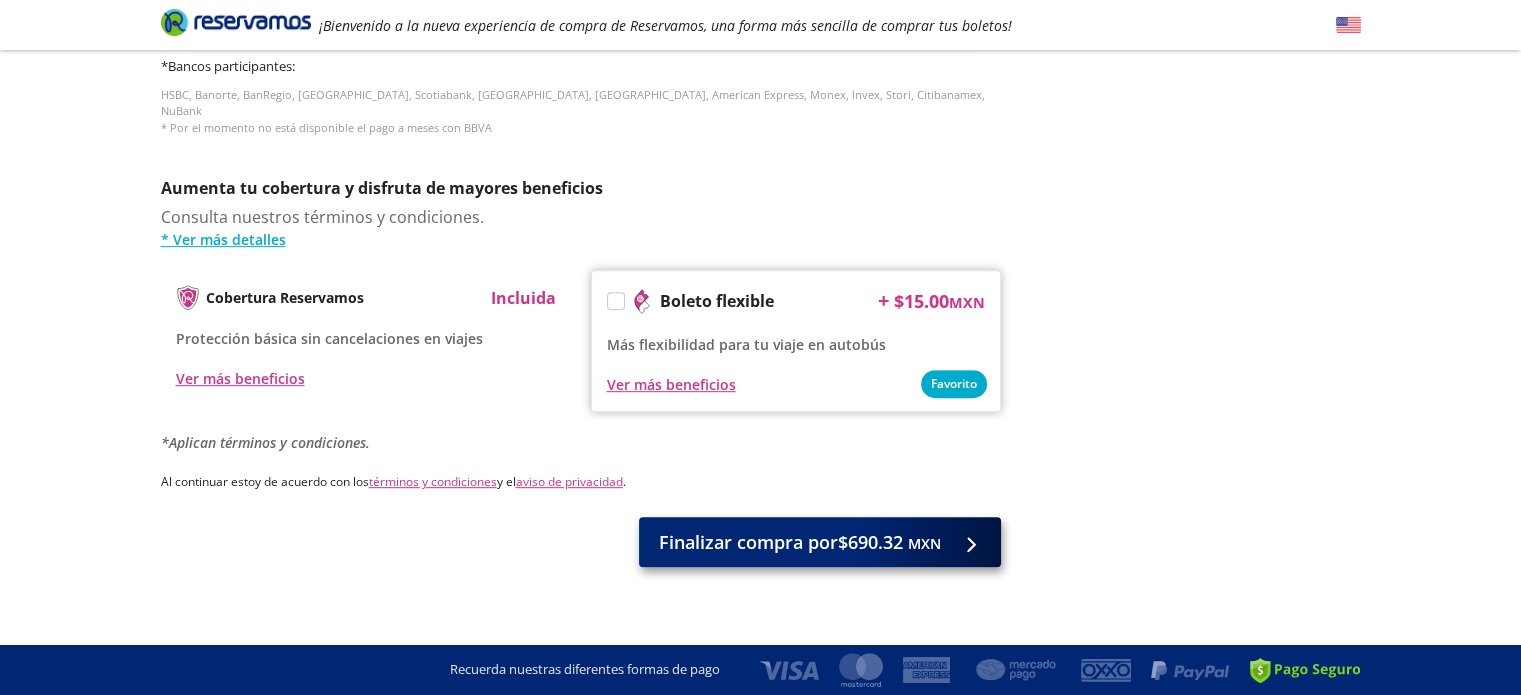 type on "[PERSON_NAME] L [PERSON_NAME]" 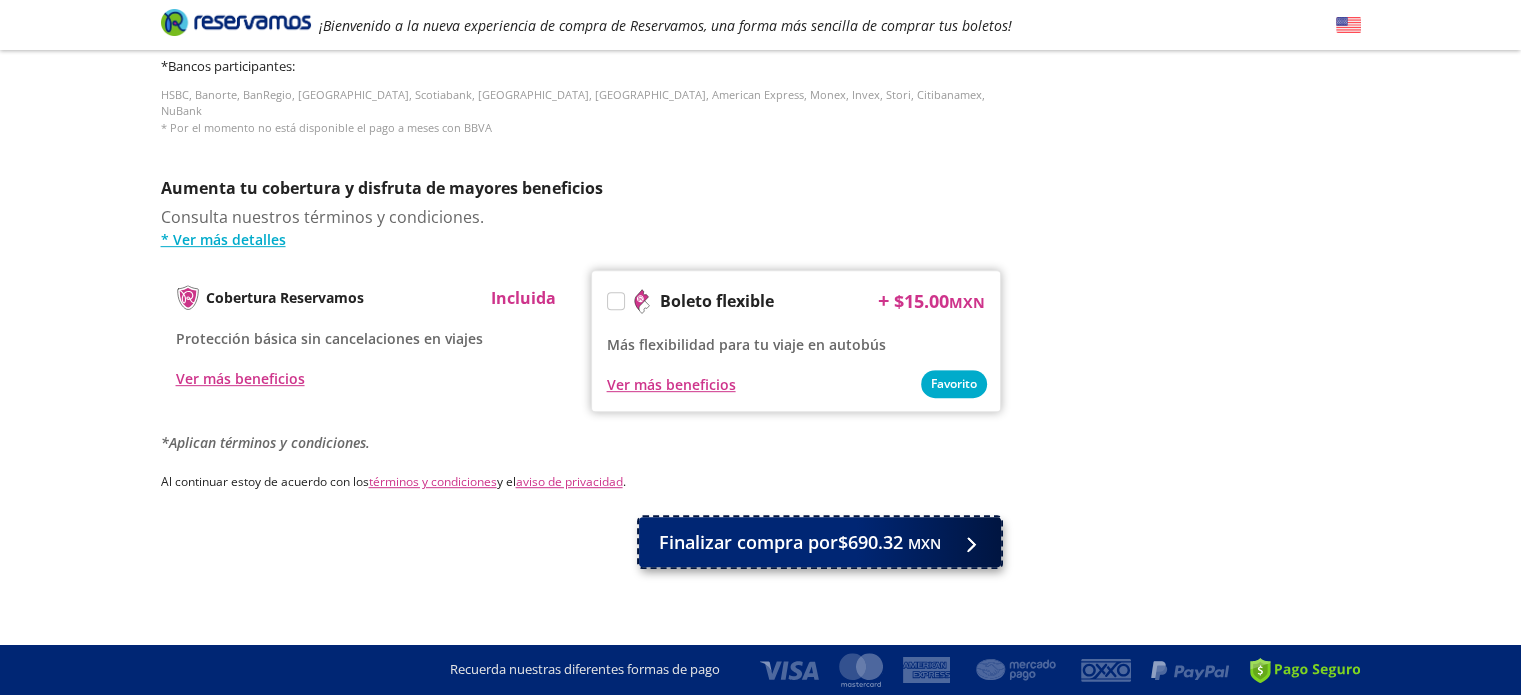 click on "Finalizar compra por  $690.32   MXN" at bounding box center (800, 542) 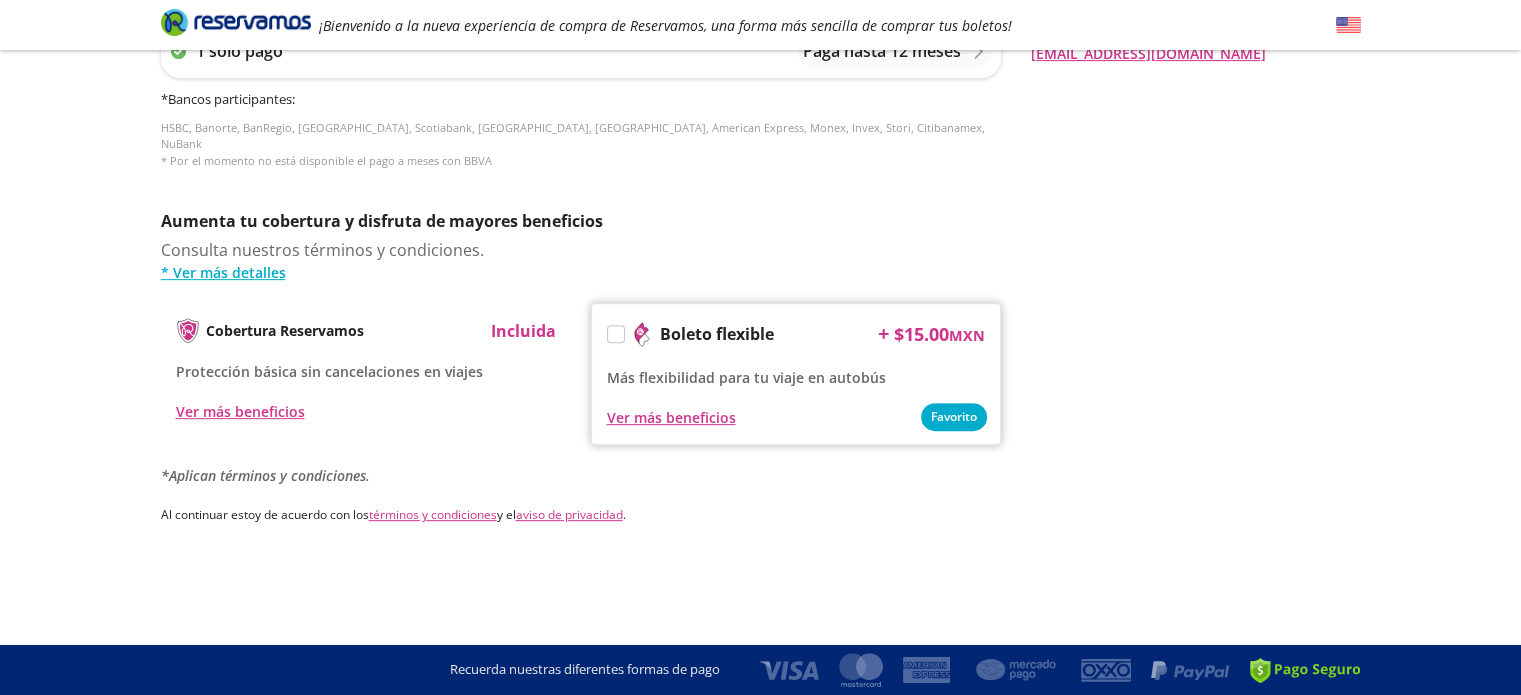 scroll, scrollTop: 0, scrollLeft: 0, axis: both 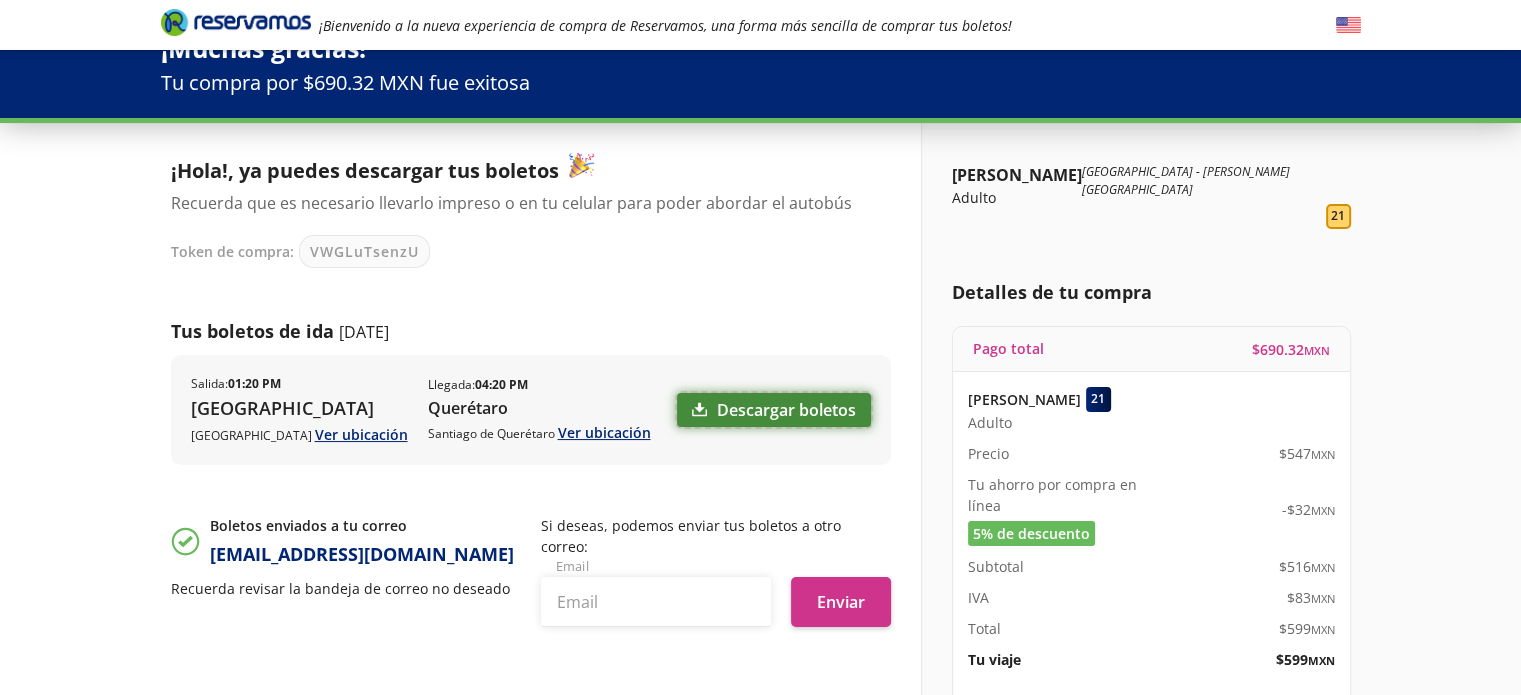 click on "Descargar boletos" at bounding box center (774, 410) 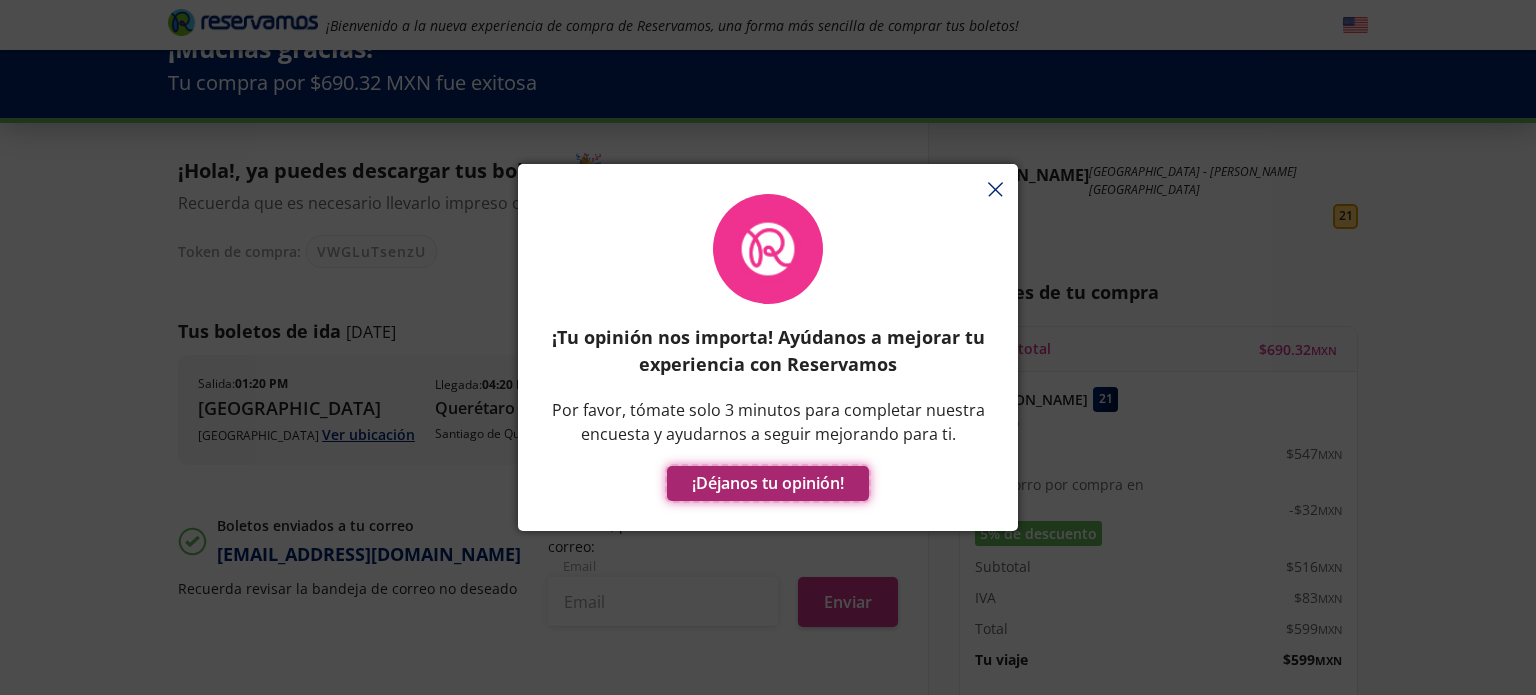 click on "¡Déjanos tu opinión!" at bounding box center [768, 483] 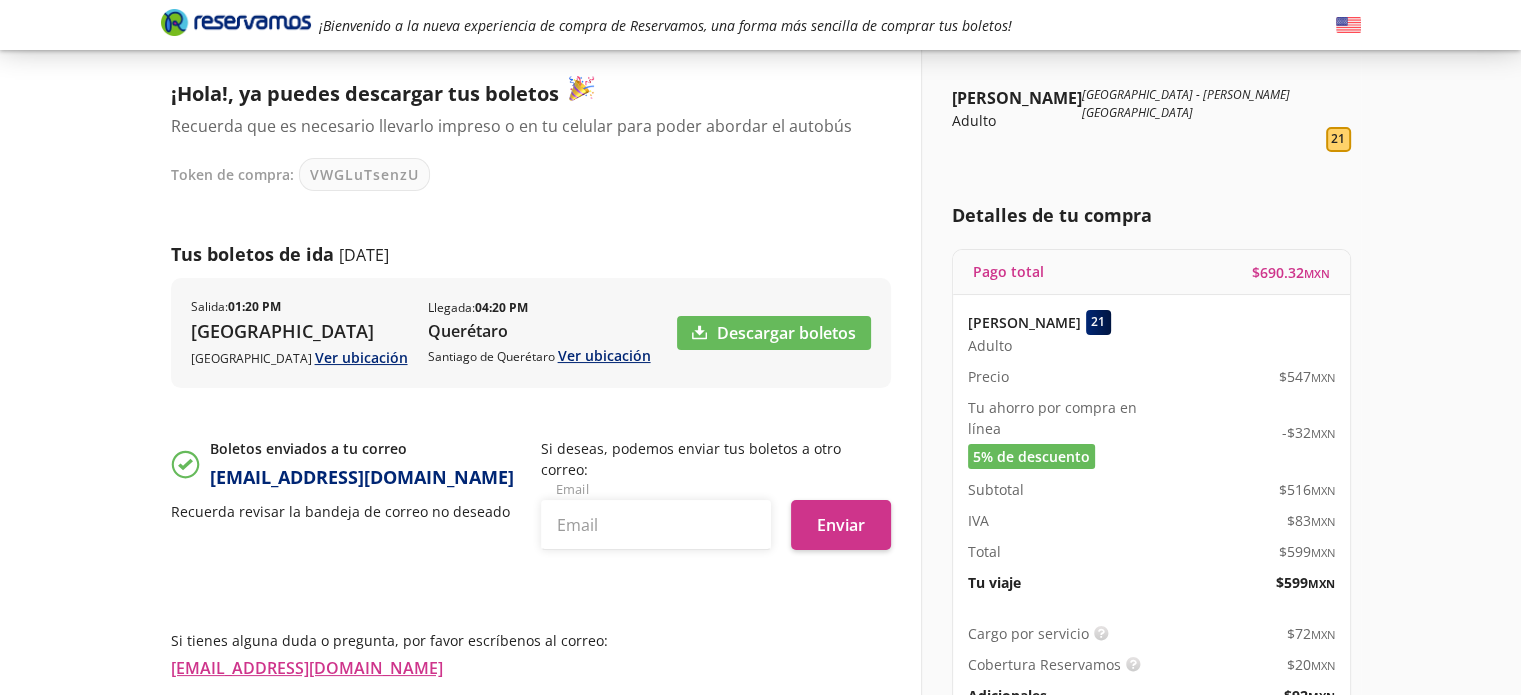 scroll, scrollTop: 240, scrollLeft: 0, axis: vertical 